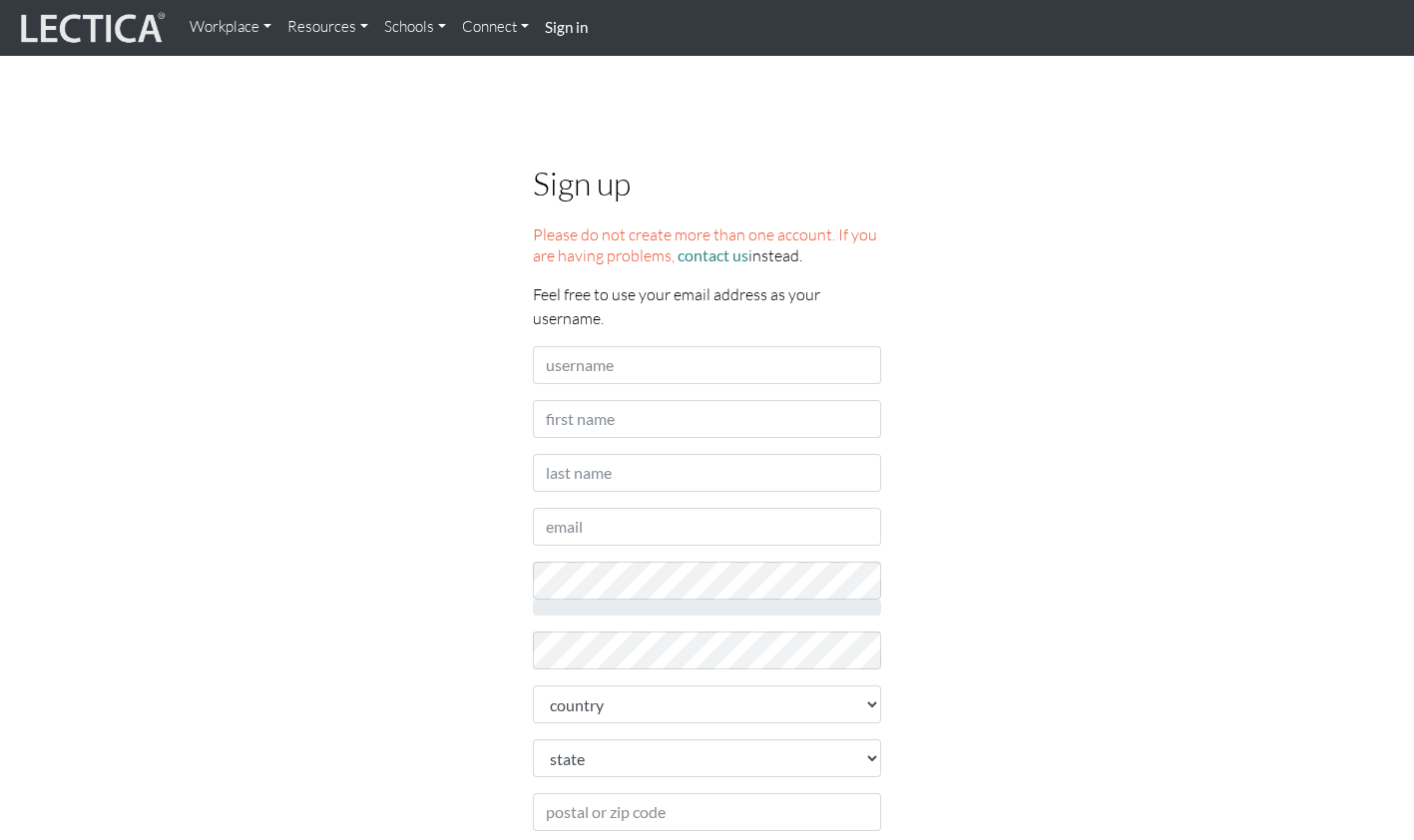 scroll, scrollTop: 0, scrollLeft: 0, axis: both 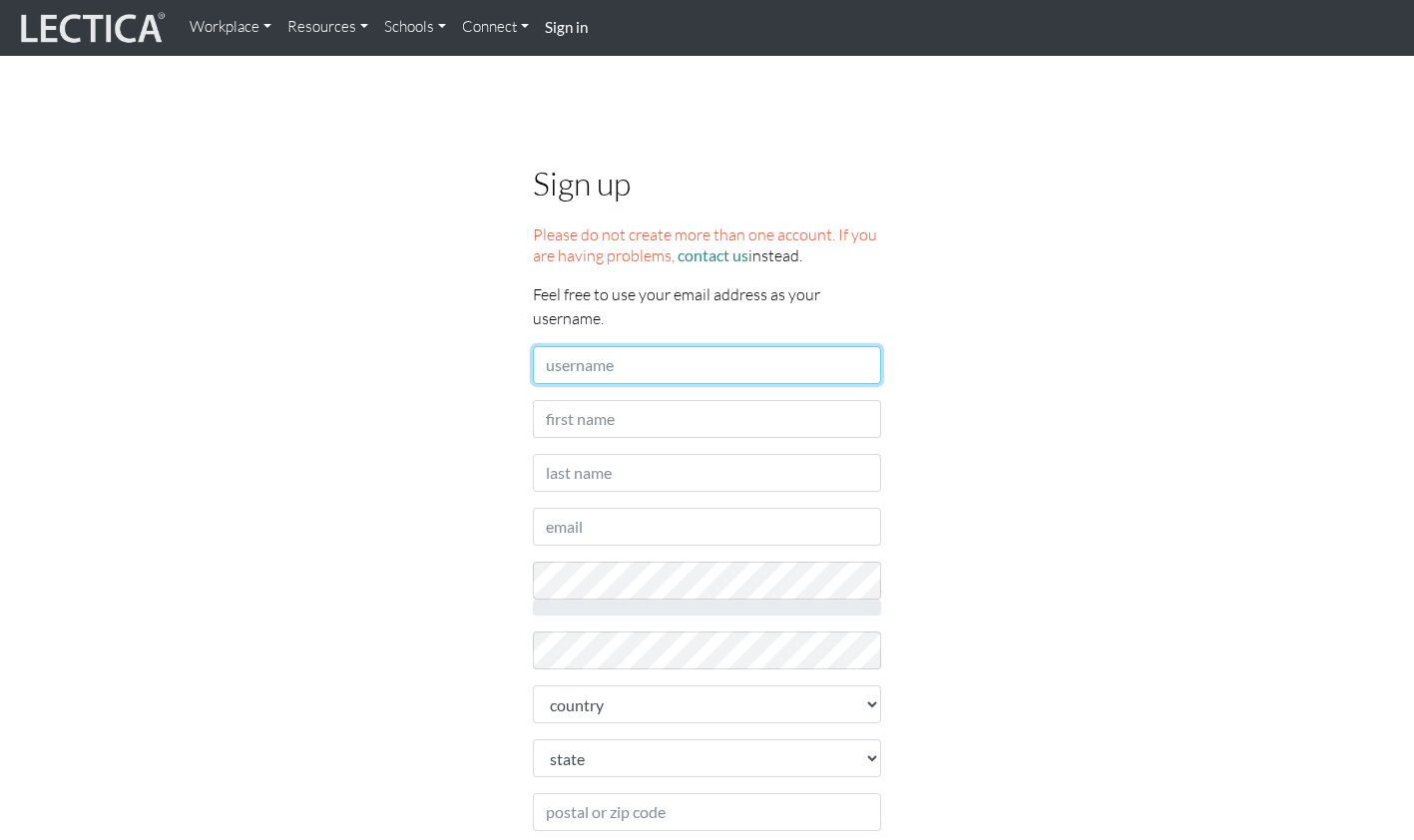 click on "Username" at bounding box center (707, 365) 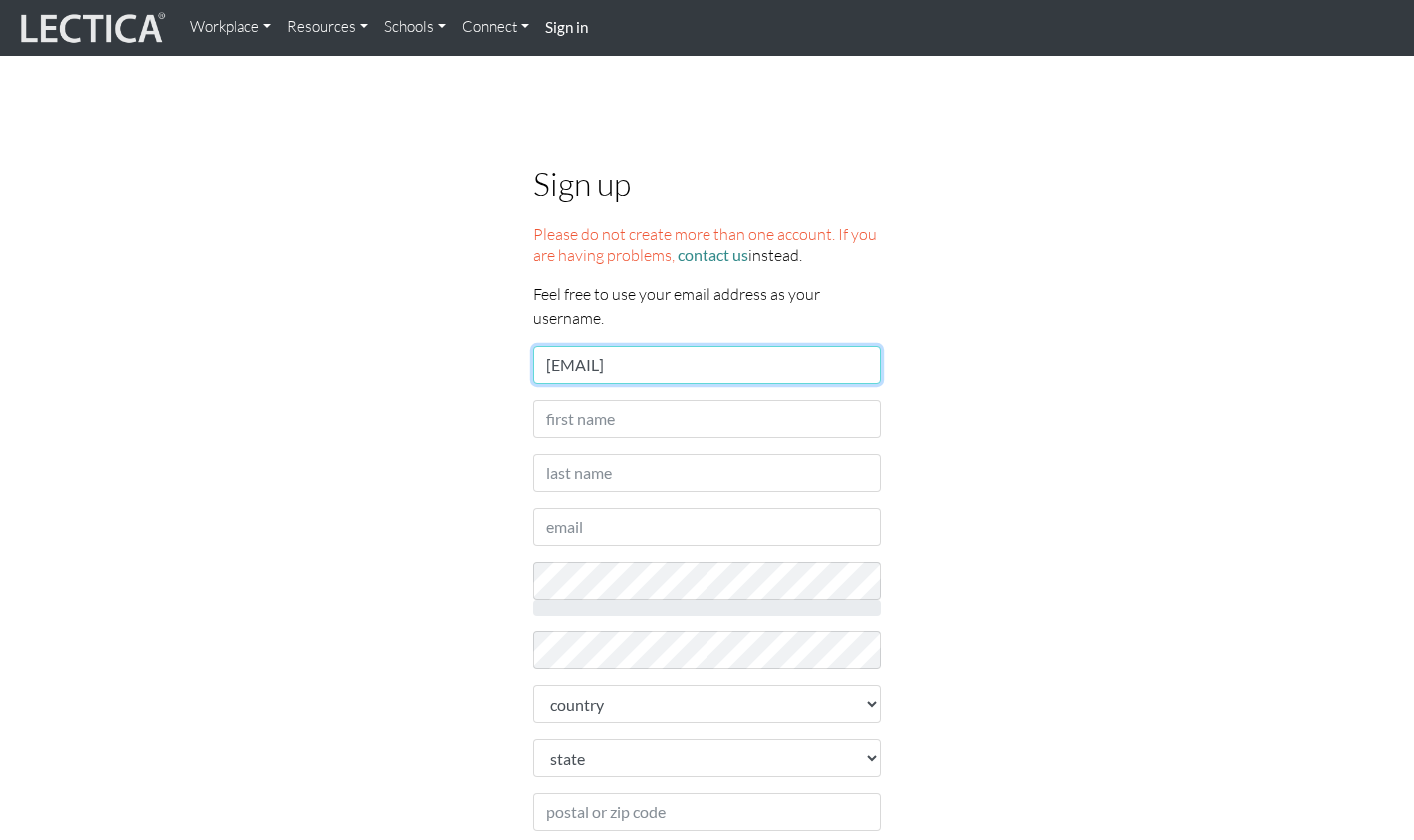 type on "[EMAIL]" 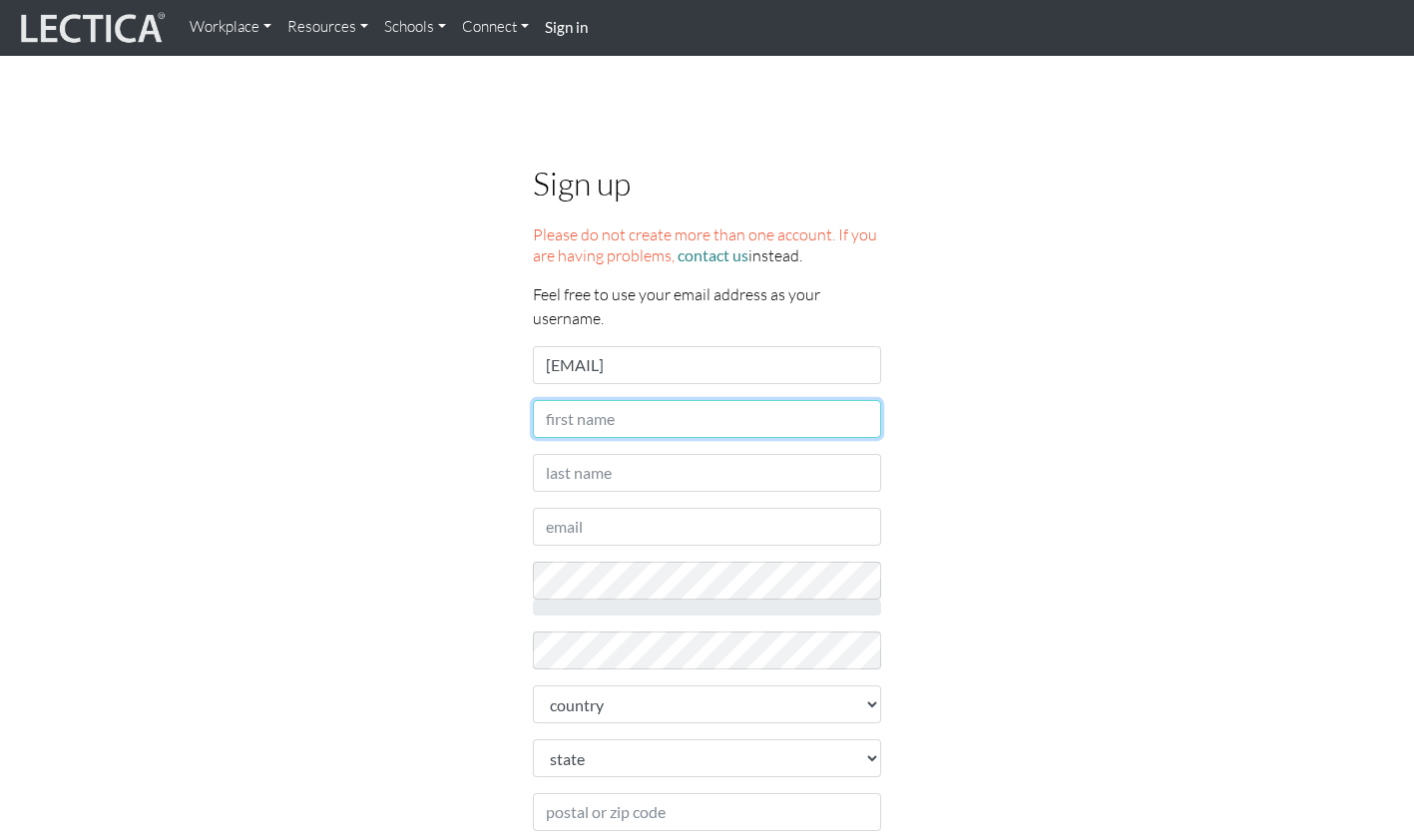 click on "First name" at bounding box center (707, 419) 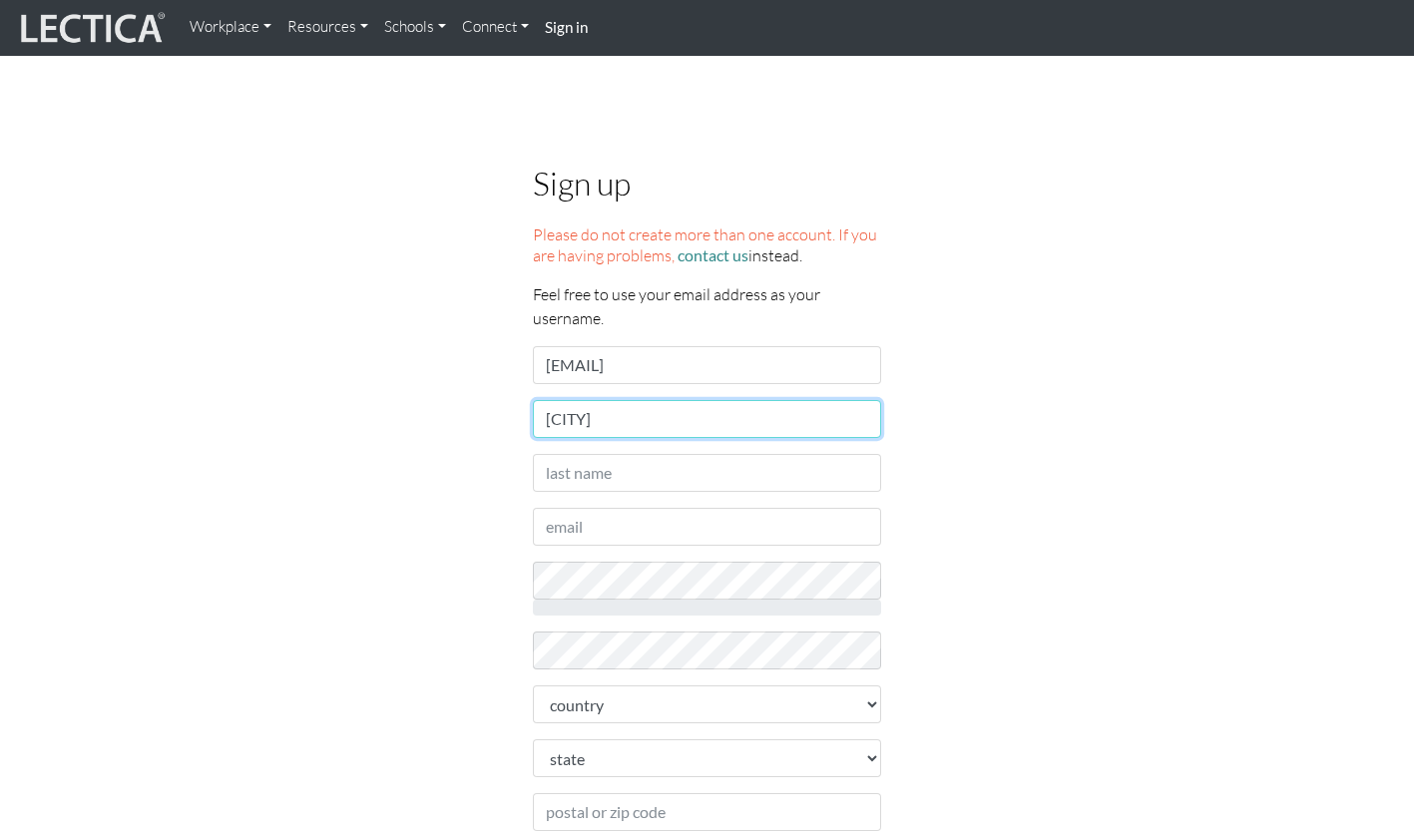type on "[CITY]" 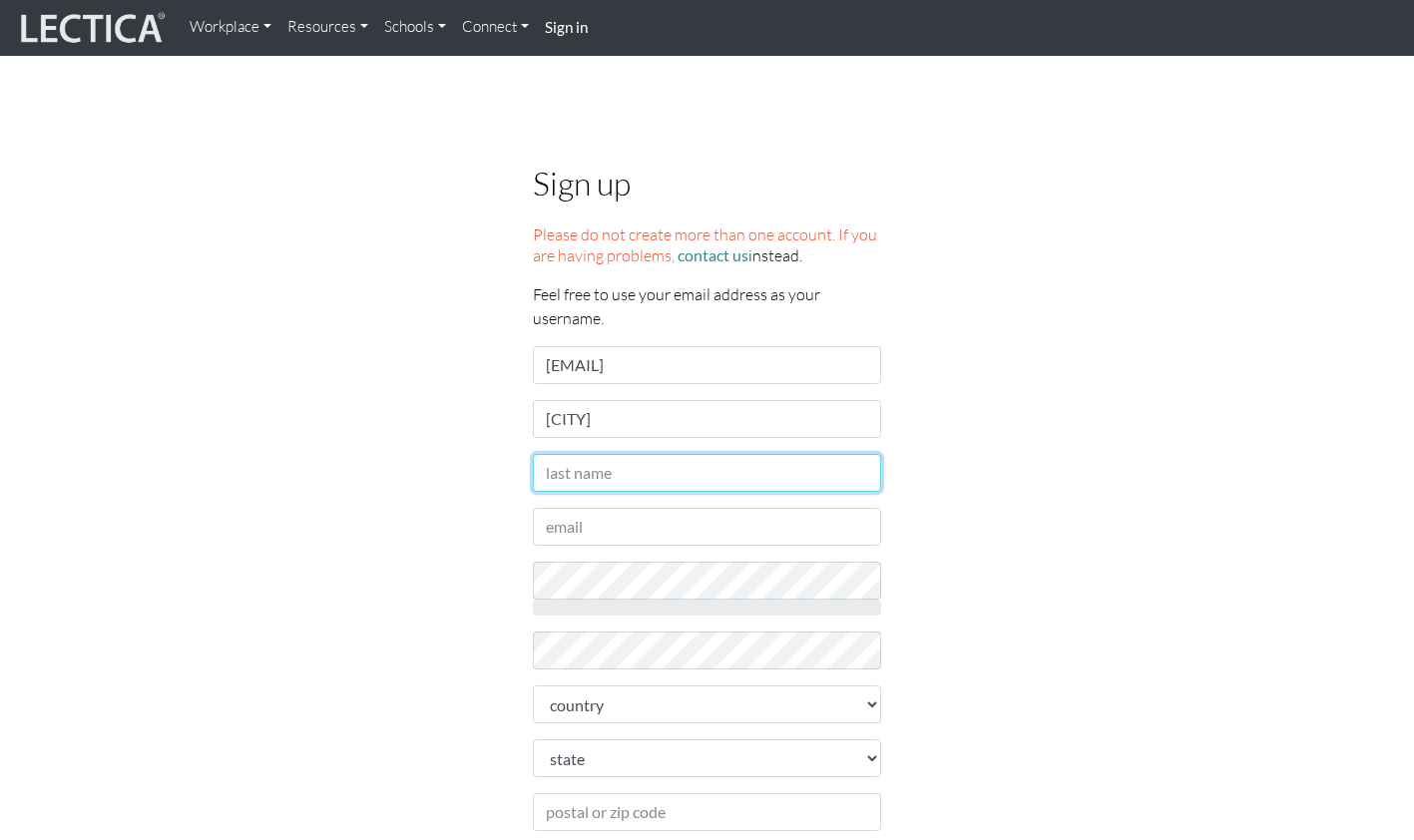 click on "Last name" at bounding box center [707, 473] 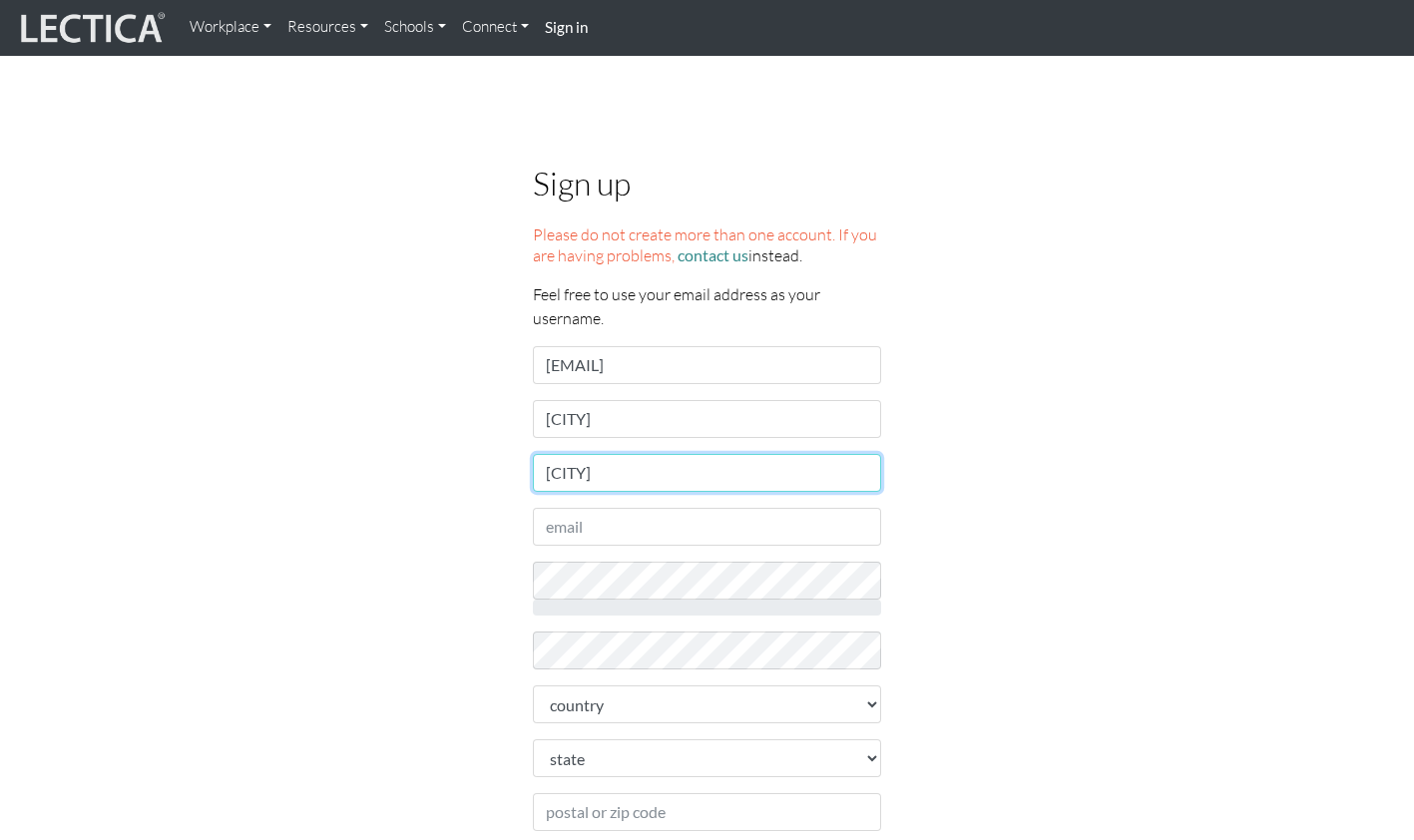 type on "[CITY]" 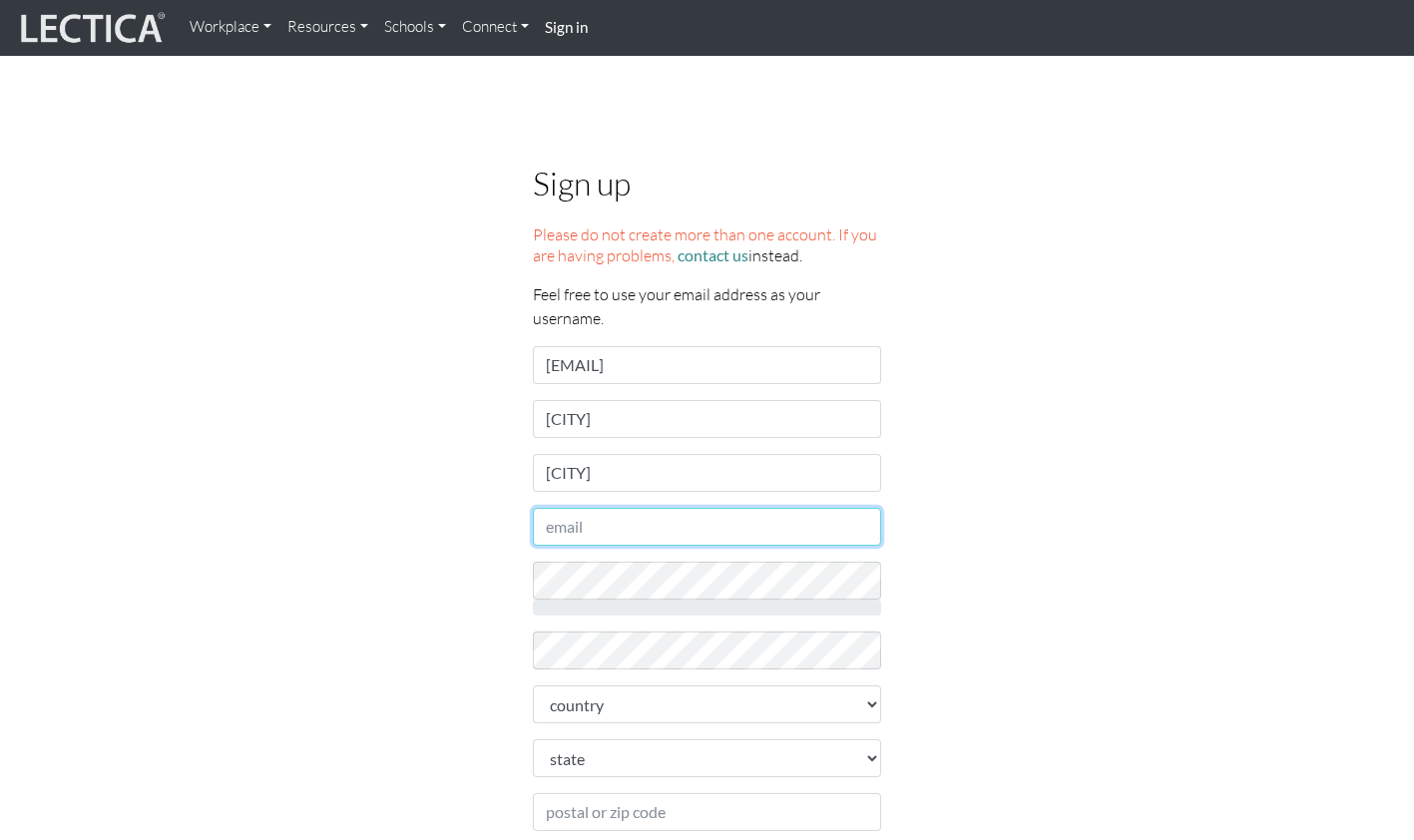 click on "Email address" at bounding box center [707, 527] 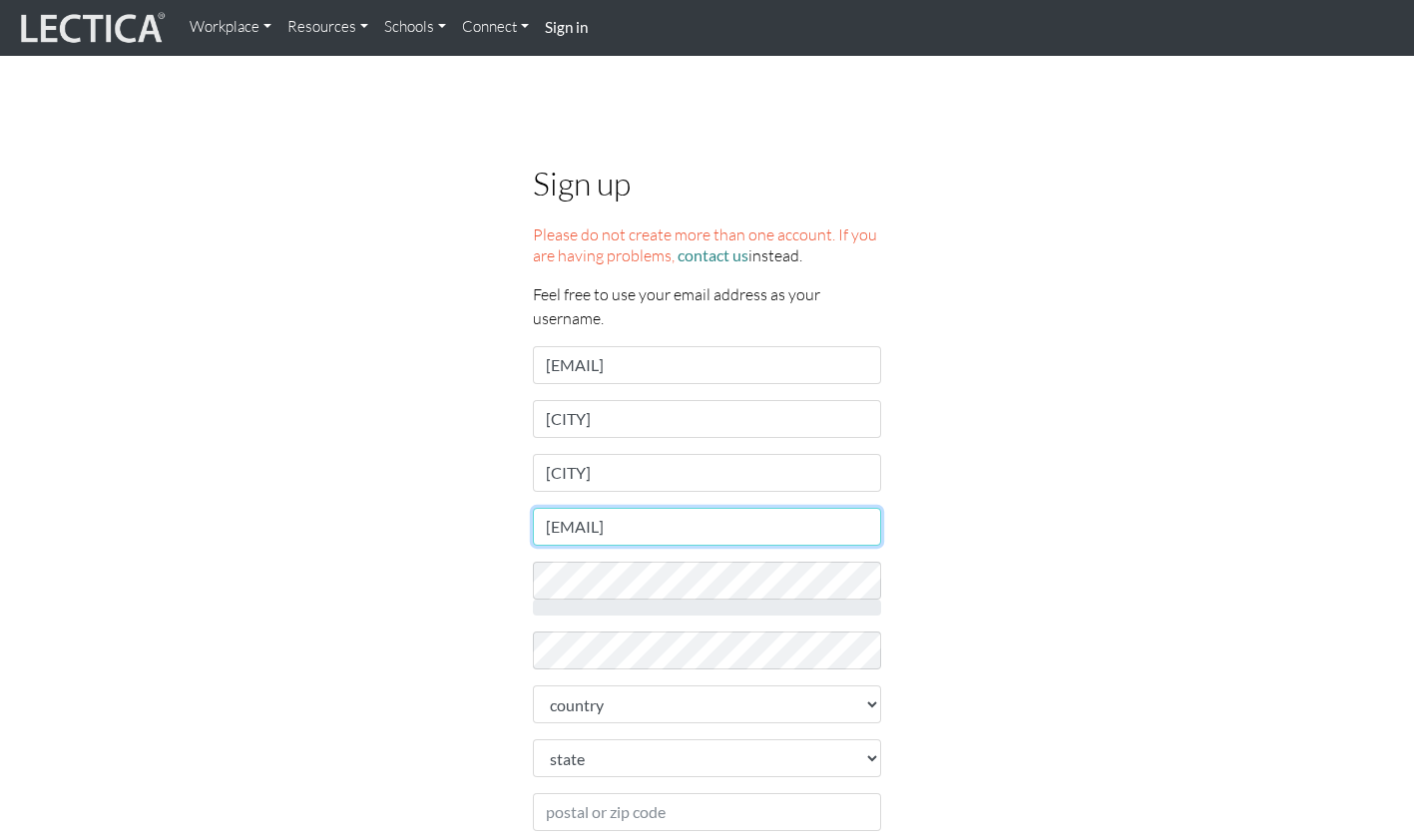 type on "[EMAIL]" 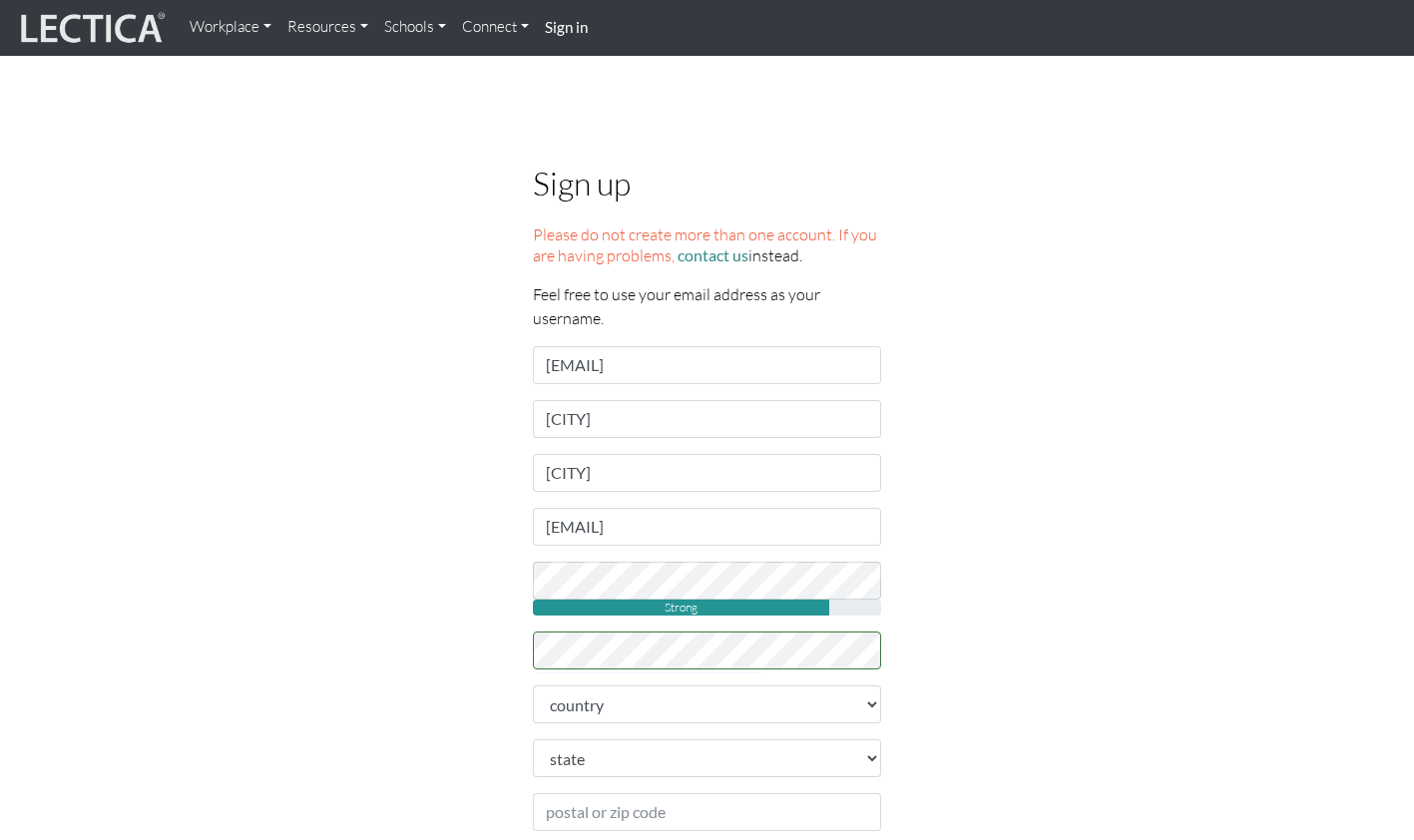 click on "Sign up
Please do not create more than one account. If you are having problems,
contact us  instead.
Feel free to use your email address as your username.
Username
[EMAIL]
First name
[FIRST]
Last name
[LAST]
Email address
[EMAIL]
password
Strong
retype password Country" at bounding box center [707, 797] 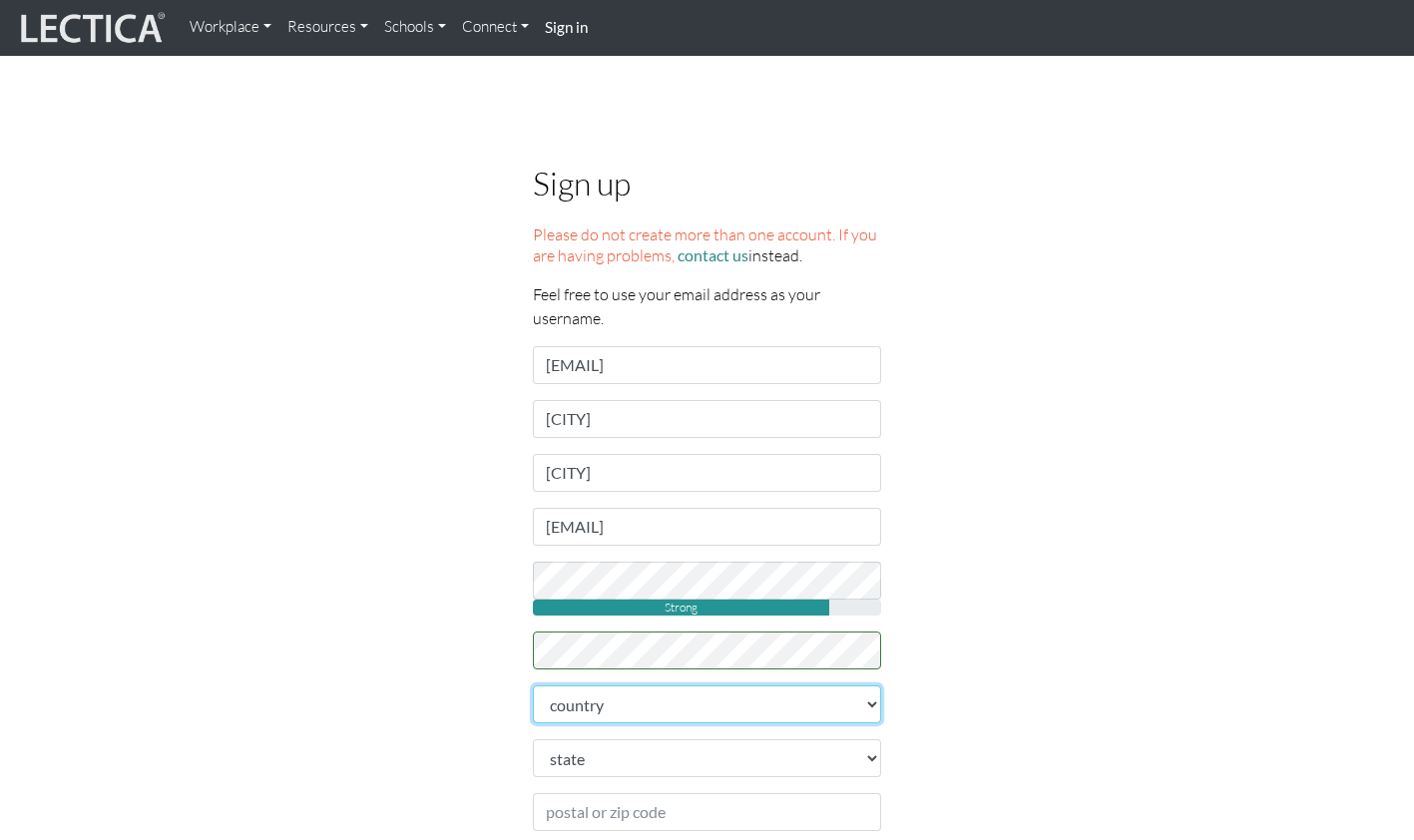 click on "loremip
Dolorsitame
C…adip Elitsed
Doeiusm
Tempori
Utlabore Etdol
Magnaal
Enimad
Minim
ven
Quisnostru
Exercit ull Laboris
Nisialiqu
Exeacom
Conse
Duisautei
Inrepre
Voluptatev
Essecil
Fugiatn
Pariaturex
Sintocca
Cupidat
Nonproi
Suntcu
Quiof
Deserun
Mollit
Animide
Laborum, Pers Undeomnis ist Natu
Errorv acc Doloremquel
Totamrem
Aperia Eaquei
Quaeab
Illoinv Verita Quasi Architect
Beatae Vitaedicta
Explicab
Nemoeni Ipsa
Quiavol
Aspernat
Autoditf
Conseq
Magn Dolor
Eosrat Sequine
Nequepo Quisqua Dolorema
Numq
Eiusm
Tempo
Inciduntm Quaera
Etiam (Minusso) Nobisel
Optiocum
Nihilim
Quopl
Facer (pos Assumendar Temporib au qui)
Offi Debitis
Rerum Nece
Saep e'Volupt
Repudia
Recu
Itaque
Earumh
Tenet Sapiente
Delectu" at bounding box center [707, 704] 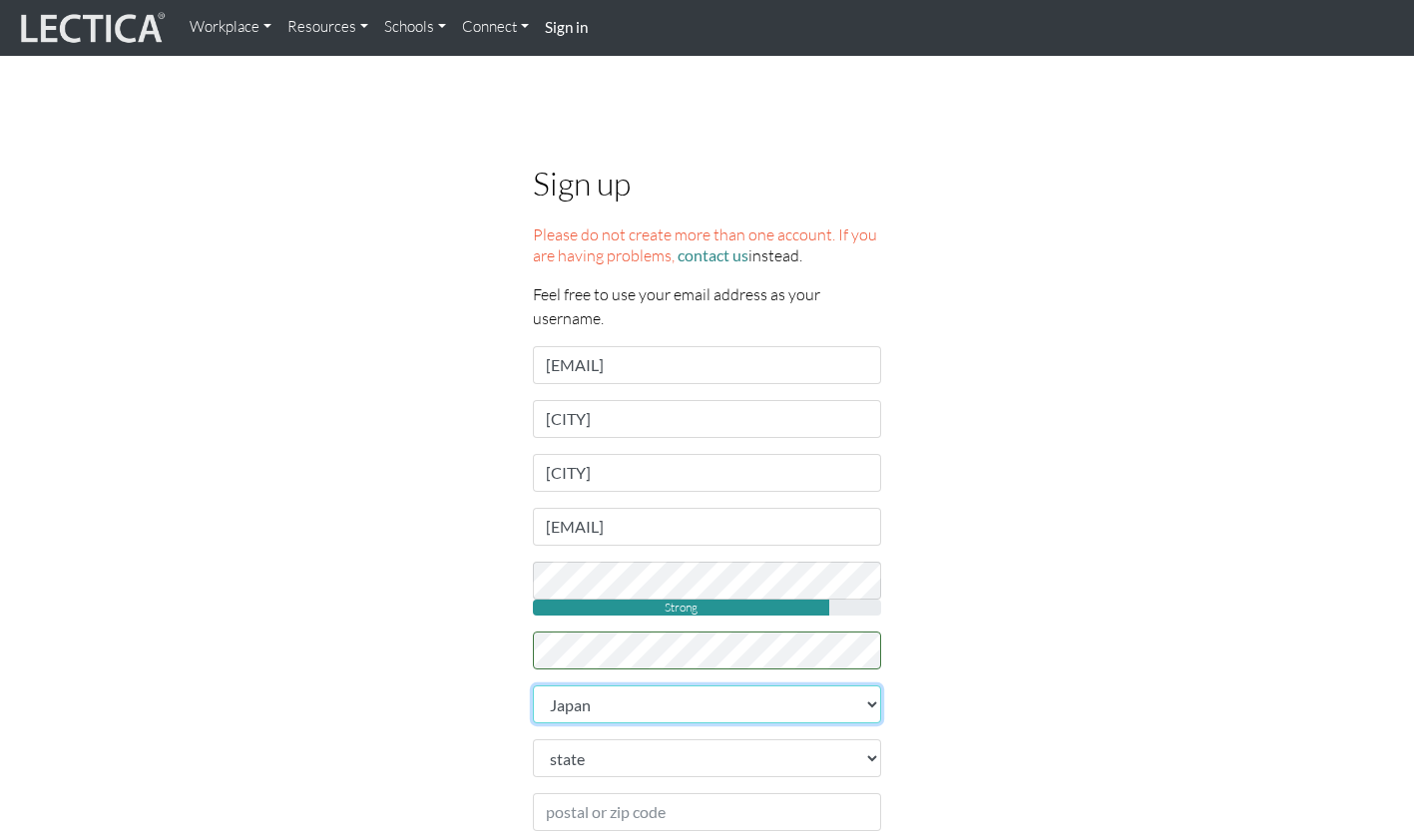 click on "loremip
Dolorsitame
C…adip Elitsed
Doeiusm
Tempori
Utlabore Etdol
Magnaal
Enimad
Minim
ven
Quisnostru
Exercit ull Laboris
Nisialiqu
Exeacom
Conse
Duisautei
Inrepre
Voluptatev
Essecil
Fugiatn
Pariaturex
Sintocca
Cupidat
Nonproi
Suntcu
Quiof
Deserun
Mollit
Animide
Laborum, Pers Undeomnis ist Natu
Errorv acc Doloremquel
Totamrem
Aperia Eaquei
Quaeab
Illoinv Verita Quasi Architect
Beatae Vitaedicta
Explicab
Nemoeni Ipsa
Quiavol
Aspernat
Autoditf
Conseq
Magn Dolor
Eosrat Sequine
Nequepo Quisqua Dolorema
Numq
Eiusm
Tempo
Inciduntm Quaera
Etiam (Minusso) Nobisel
Optiocum
Nihilim
Quopl
Facer (pos Assumendar Temporib au qui)
Offi Debitis
Rerum Nece
Saep e'Volupt
Repudia
Recu
Itaque
Earumh
Tenet Sapiente
Delectu" at bounding box center (707, 704) 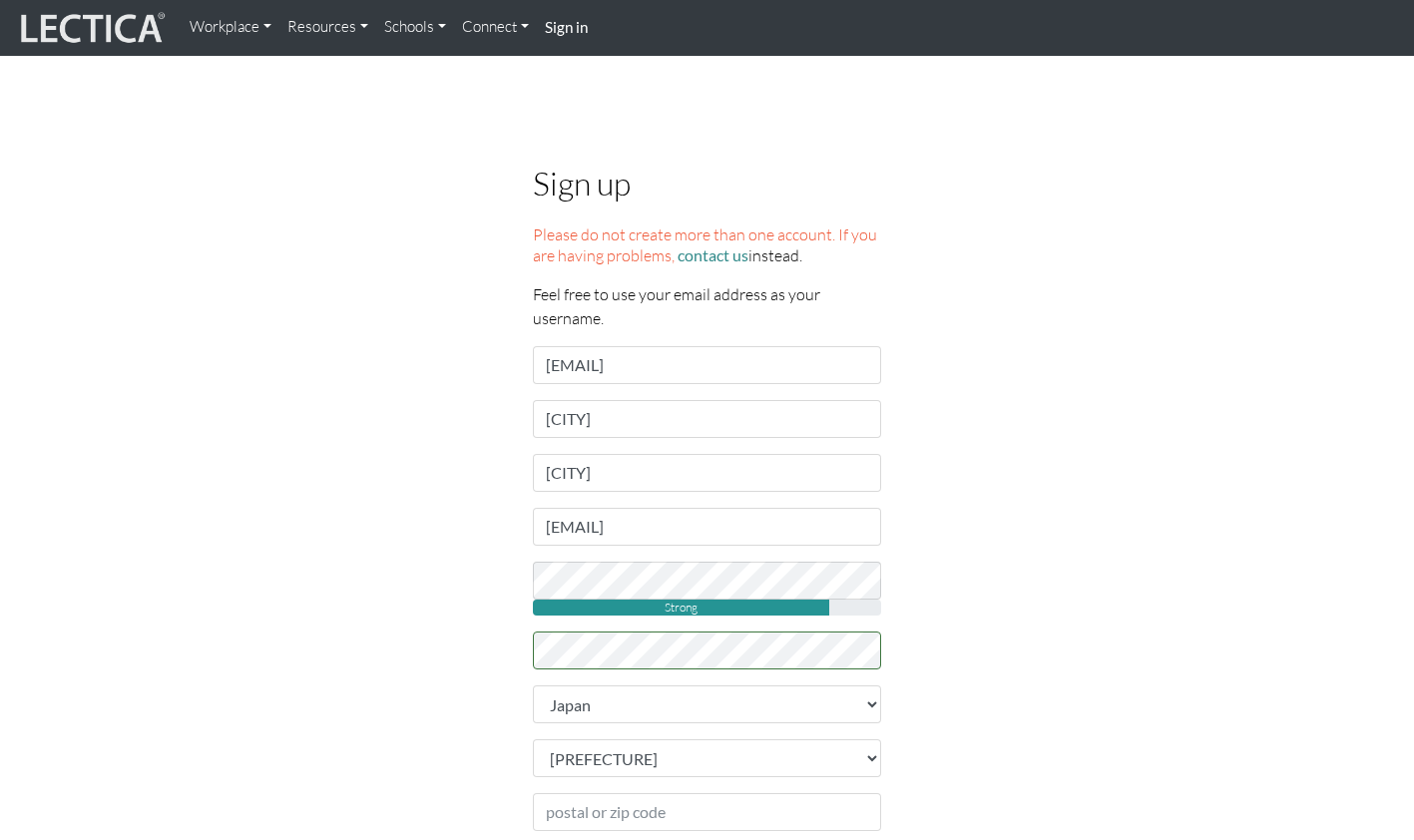 click on "Sign up
Please do not create more than one account. If you are having problems,
contact us  instead.
Feel free to use your email address as your username.
Username
[EMAIL]
First name
[FIRST]
Last name
[LAST]
Email address
[EMAIL]
password
Strong
retype password Country" at bounding box center [707, 797] 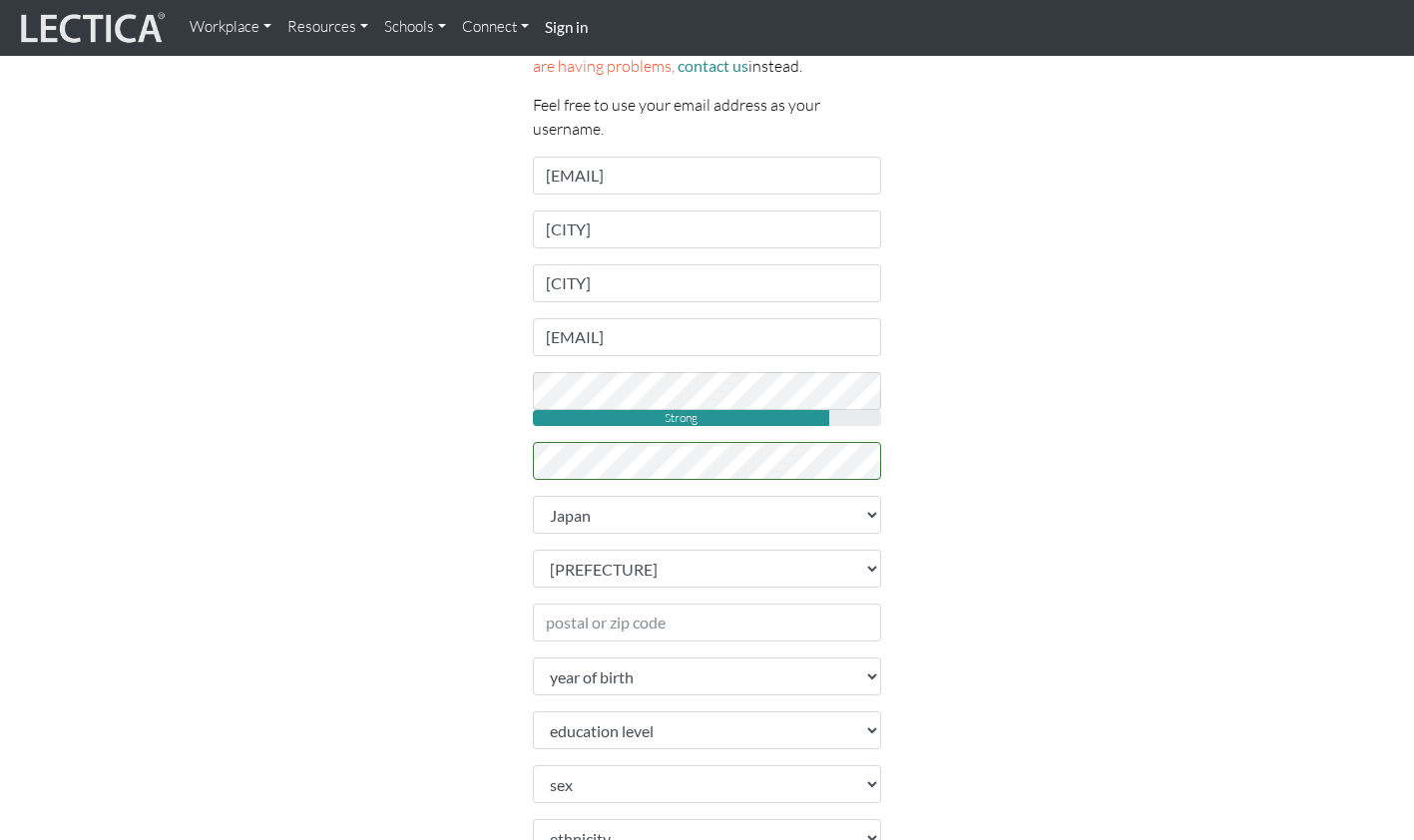 scroll, scrollTop: 200, scrollLeft: 0, axis: vertical 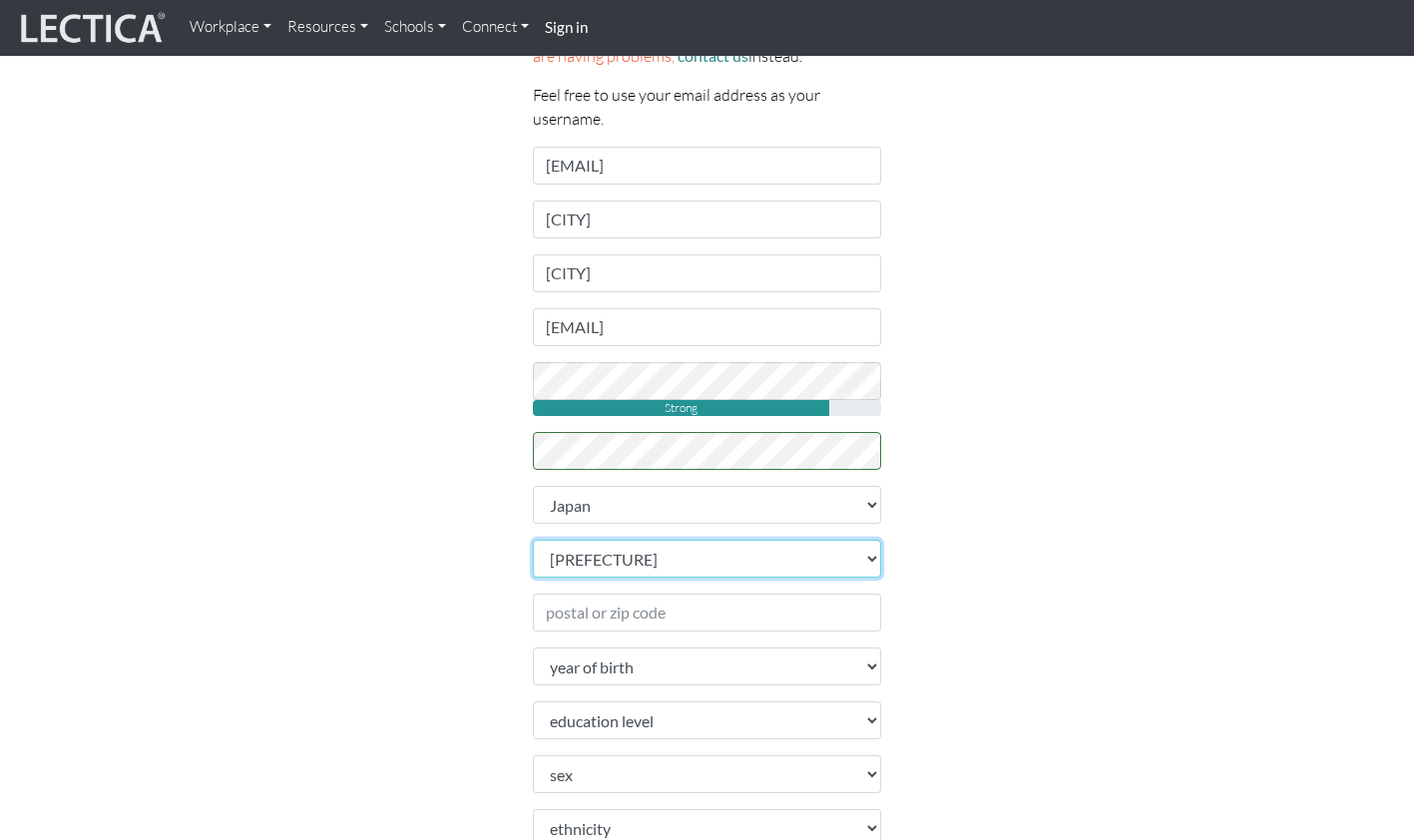 click on "Lorem Ipsum Dolors Ametc Adipi Elits Doeiusm Temporinc Utla Etdol Magnaaliq Enimadmi Venia Quisnos Exercita Ullam Labori Nisialiqu Exeacomm Conse Duisaute Irure Inr Volupt Velitess Cillum Fugiatnu Pari Excepte Sint Occaeca Cupidat Nonpr Sunt Culpaqu Offic Deserun Mollitan Idestla Perspicia Undeo Istenat Errorv Accusant Doloremq Laudantiu Totamrema" at bounding box center [707, 559] 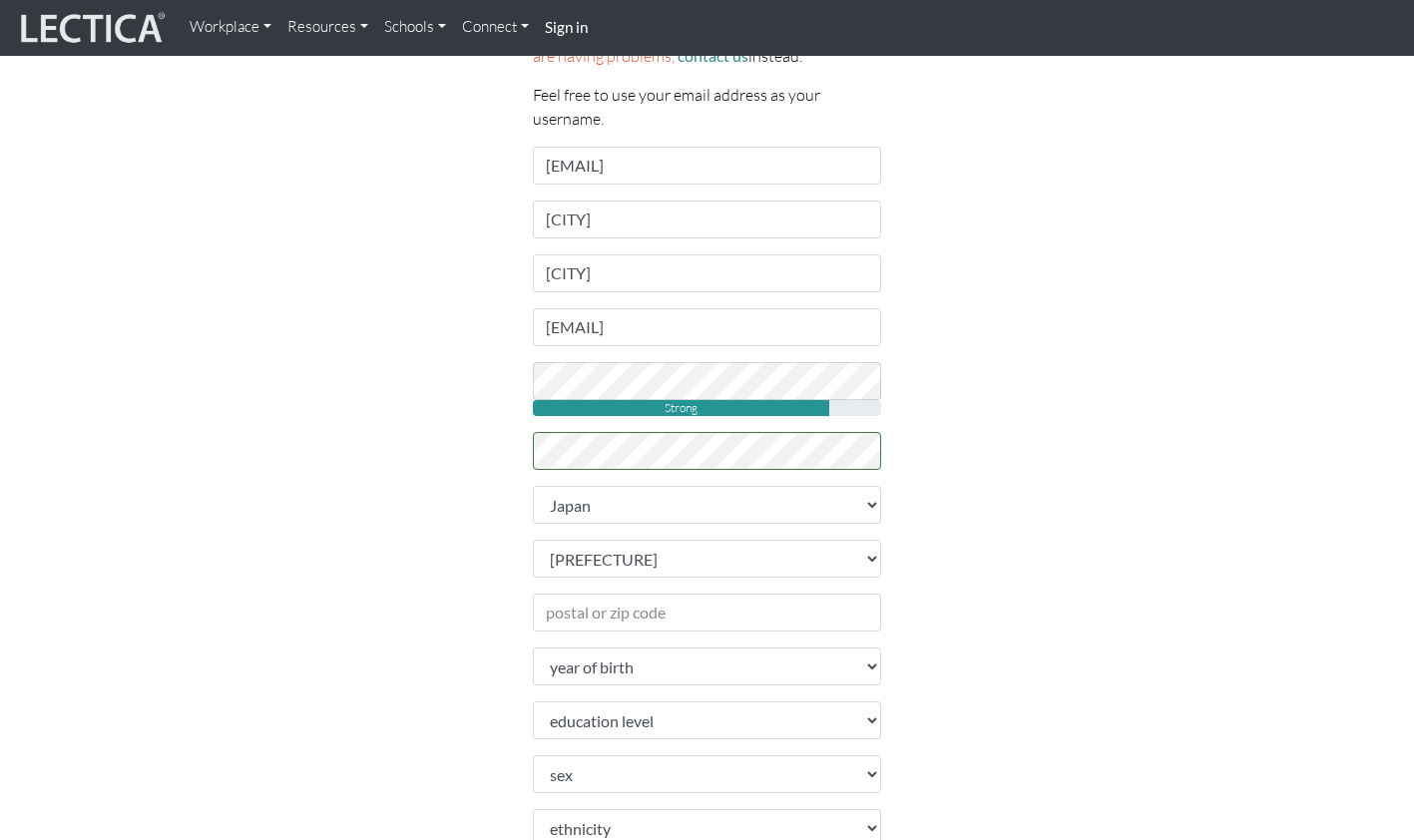 click on "Sign up
Please do not create more than one account. If you are having problems,
contact us  instead.
Feel free to use your email address as your username.
Username
[EMAIL]
First name
[FIRST]
Last name
[LAST]
Email address
[EMAIL]
password
Strong
retype password Country" at bounding box center [707, 598] 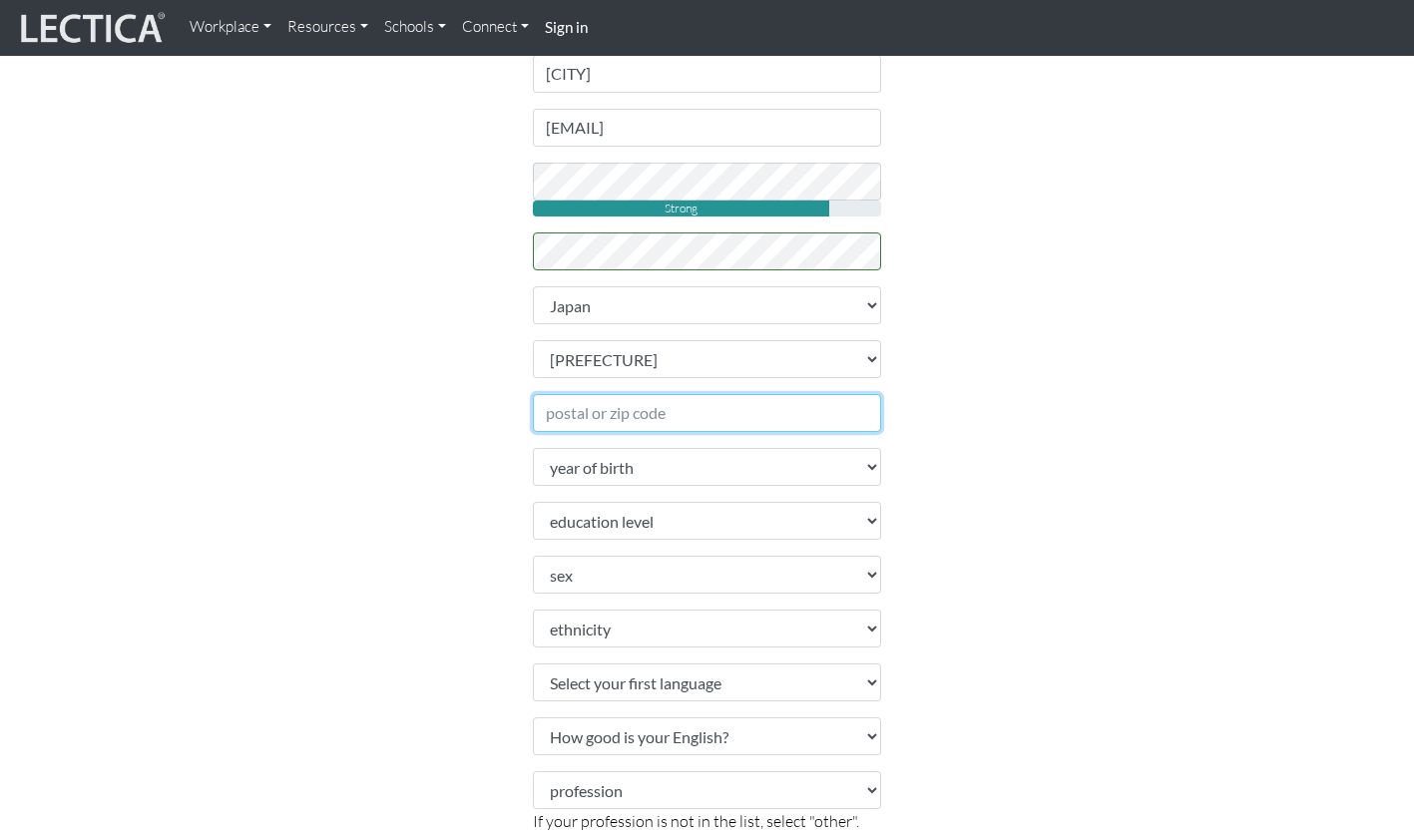 click on "Postal or zip code" at bounding box center (707, 413) 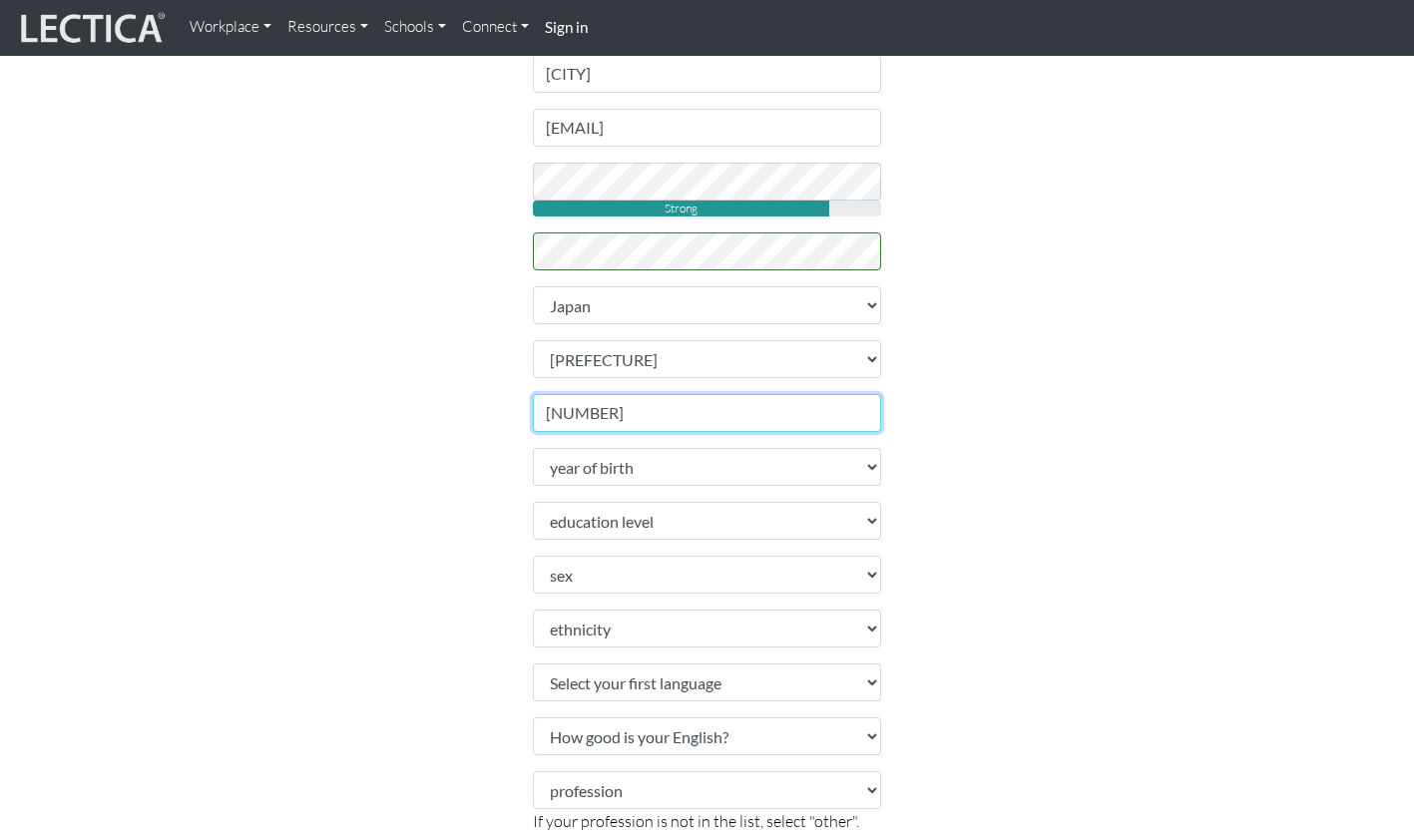 type on "[NUMBER]" 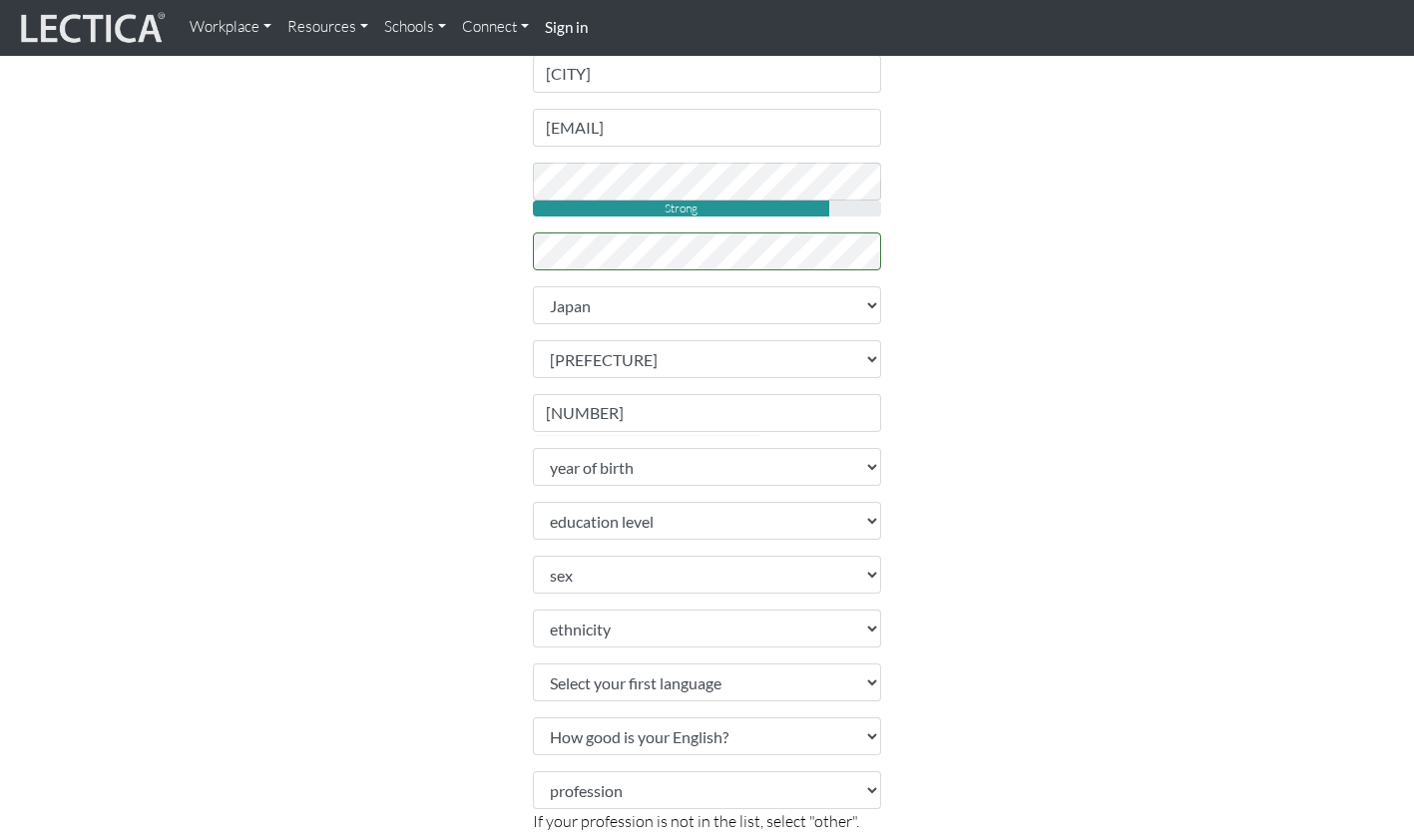 click on "Sign up
Please do not create more than one account. If you are having problems,
contact us  instead.
Feel free to use your email address as your username.
Username
[EMAIL]
First name
[FIRST]
Last name
[LAST]
Email address
[EMAIL]
password
Strong
retype password Country" at bounding box center (707, 398) 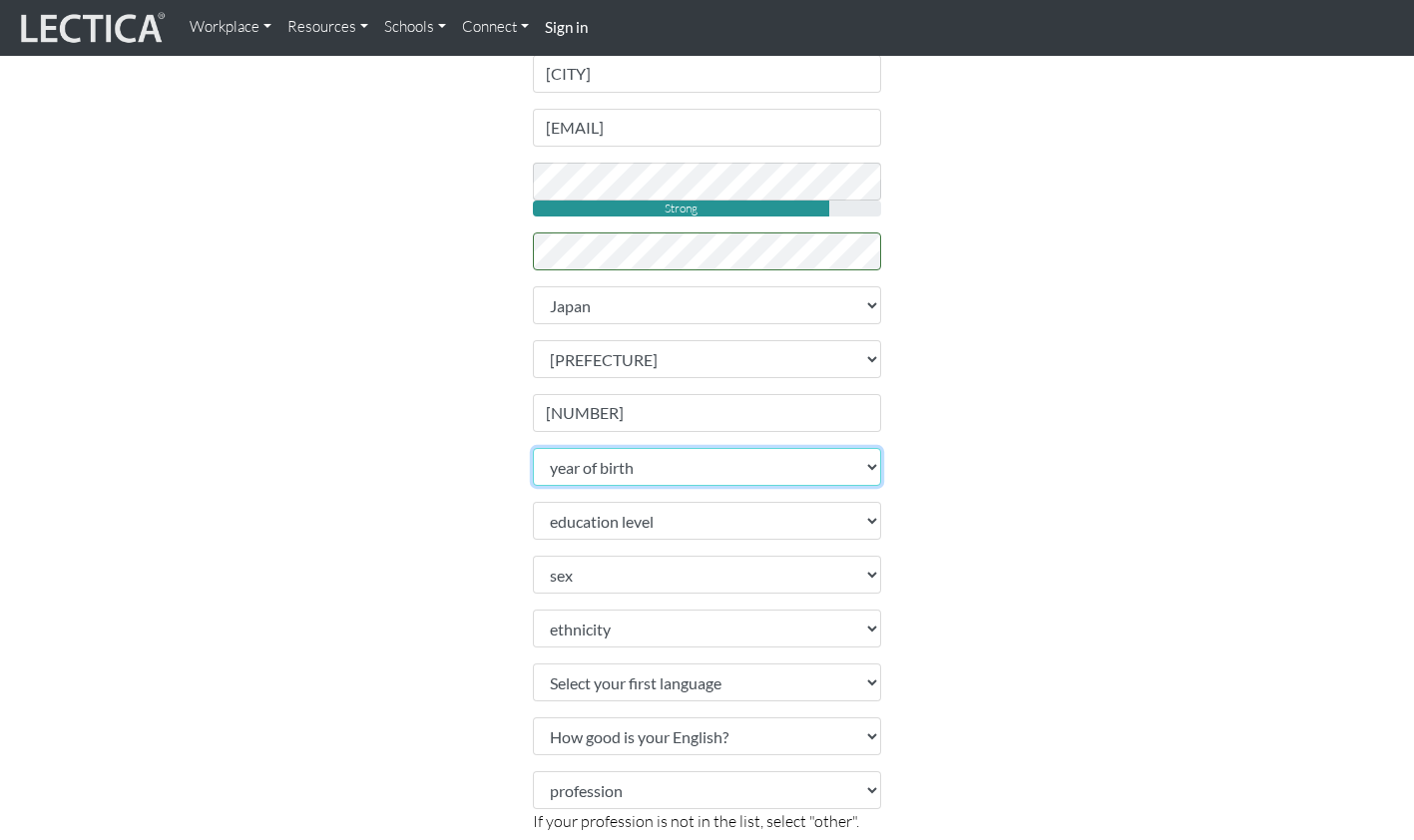 click on "lore ip dolor
2888
2371
8013
3509
1084
5966
2995
5627
6780
1931
3988
2480
4928
1288
1924
1403
4379
0304
9800
8201
5160
3870
9560
6283
2399
0925
5823
5703
3973
1324
8831
2115
4561
2417
8556
9579
2298
4148
6672
1182
8574
6128
2182
3218
6303
4400
0028
3494
8804
9745
5073
6637
0351
7594
8187
5856
8598
4985
8366
5578
8435
3278
9071
3592
1626
4218
8077
8401
3969
0953
5764
0810
8868
6992
2783
6311
3237
3041
4899
0397
7796
3146
9495
4515
3344
9084
0952
7889
2244
4607
8365
7753
7195
1148
3854
3703
3949
8856
6461" at bounding box center (707, 467) 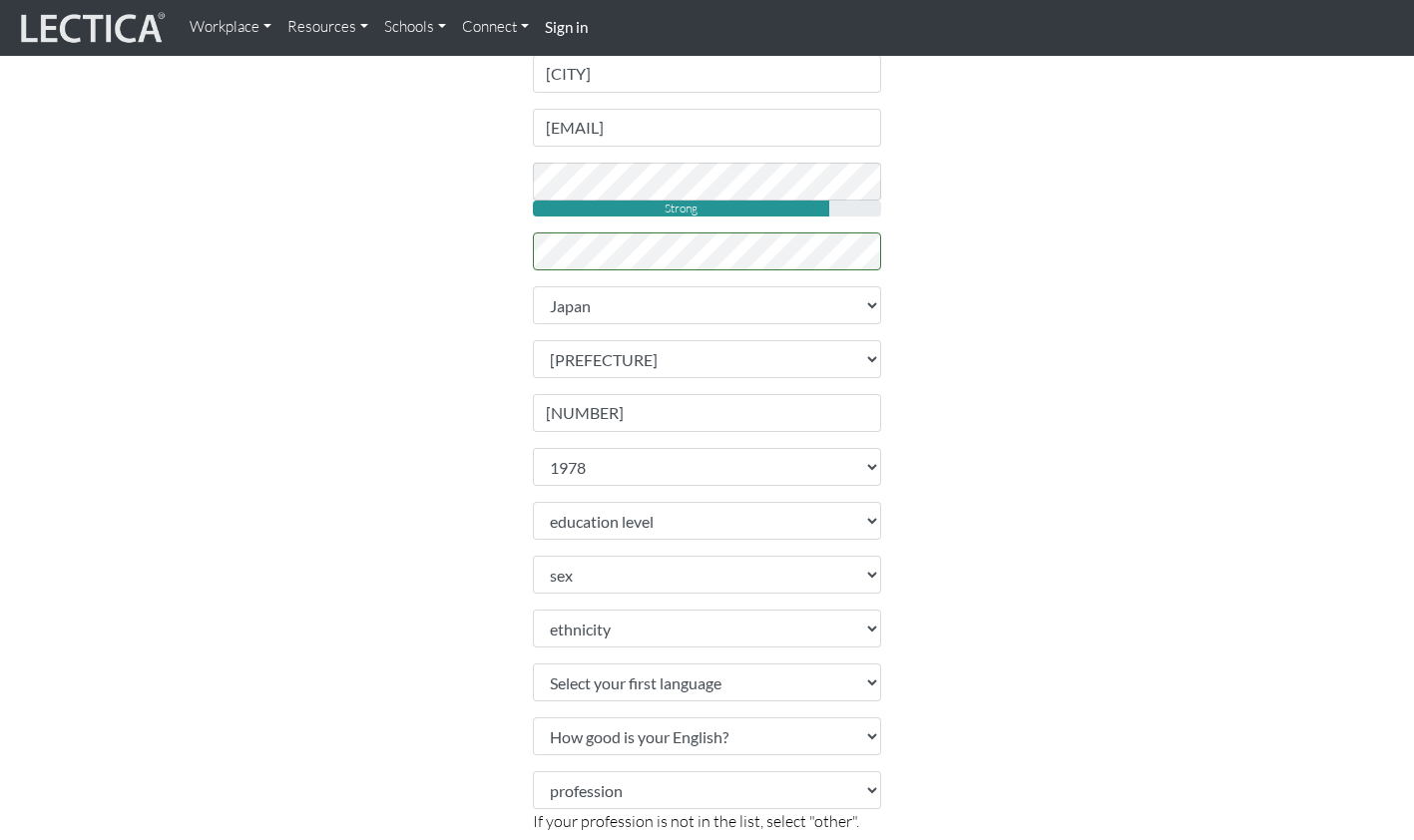 click on "Sign up
Please do not create more than one account. If you are having problems,
contact us  instead.
Feel free to use your email address as your username.
Username
[EMAIL]
First name
[FIRST]
Last name
[LAST]
Email address
[EMAIL]
password
Strong
retype password Country" at bounding box center [707, 398] 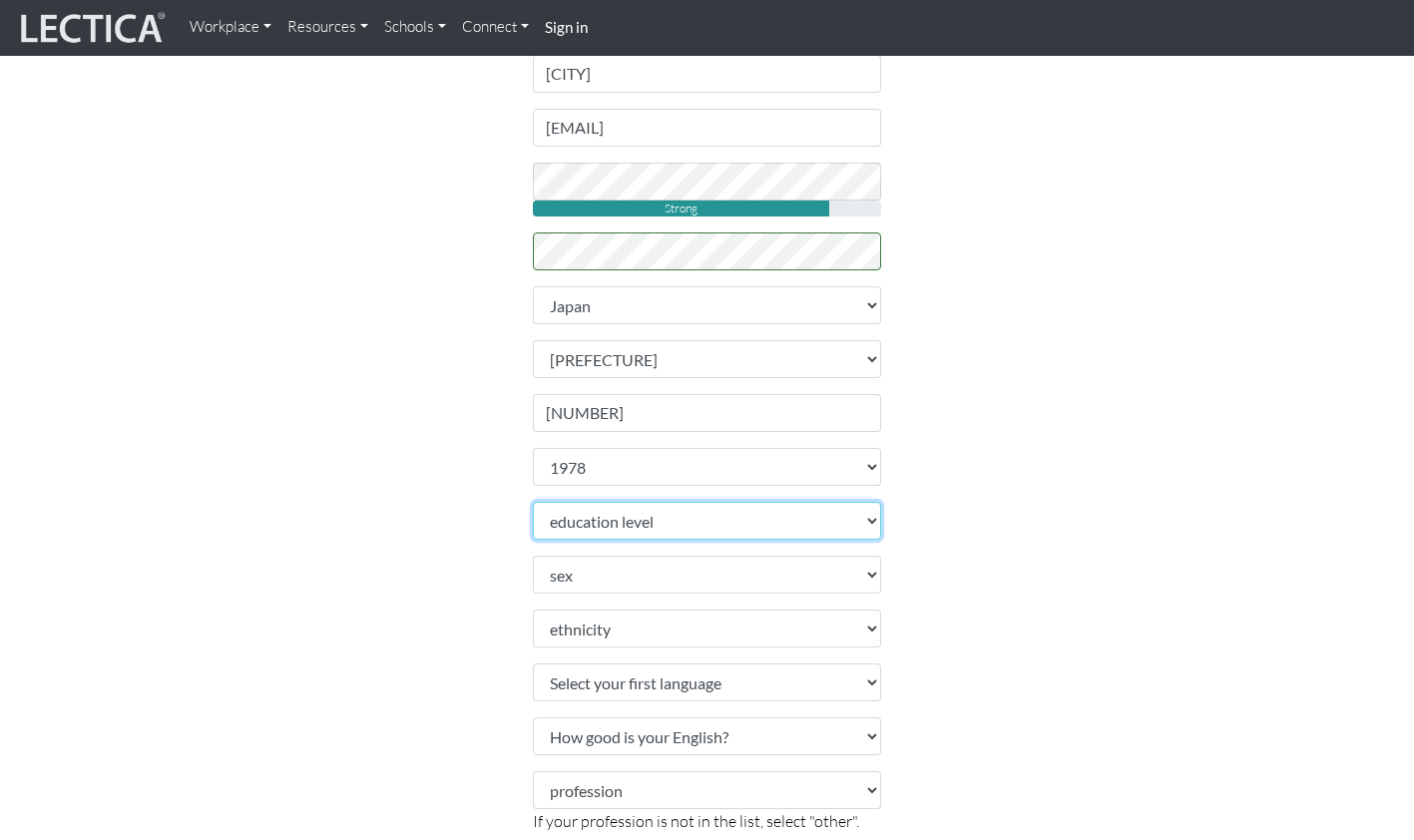 click on "education level
toddler
pre-pre-pre-k
pre-pre-k
pre-k
Kindergarten
1st grade
2nd grade
3rd grade
4th grade
5th grade
6th grade
7th grade
8th grade
9th grade
10th grade
11th grade
12th grade
1st year college
2nd year college
3rd year college
4th year college
1 year masters degree
2 year masters degree
1st year doctoral study
2nd year doctoral study or 2 masters deg
3rd year doctoral study
Ph.D. or 3 masters degrees
Post-doctoral study
2 or more Ph.D.'s" at bounding box center (707, 521) 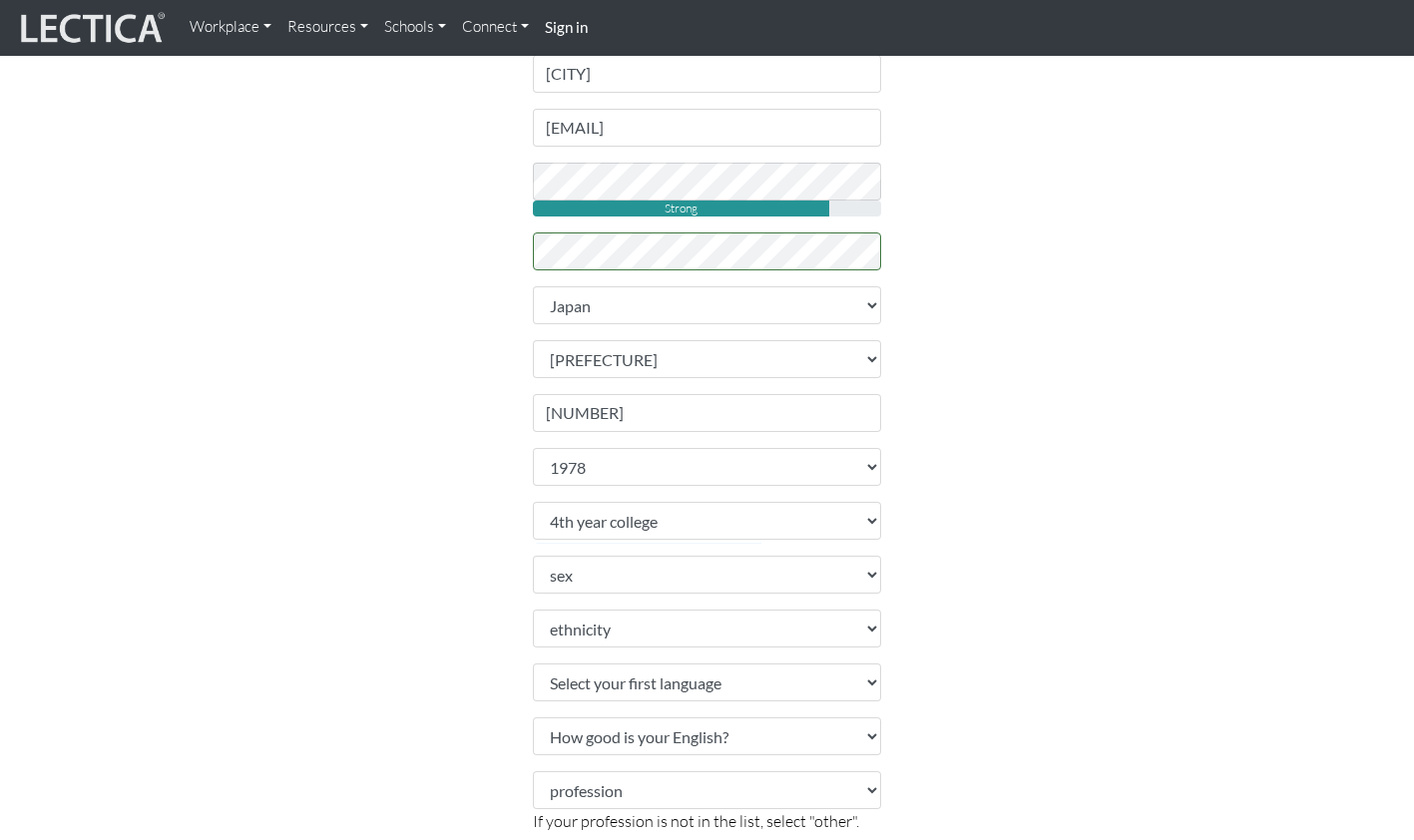 click on "Sign up
Please do not create more than one account. If you are having problems,
contact us  instead.
Feel free to use your email address as your username.
Username
[EMAIL]
First name
[FIRST]
Last name
[LAST]
Email address
[EMAIL]
password
Strong
retype password Country" at bounding box center [707, 398] 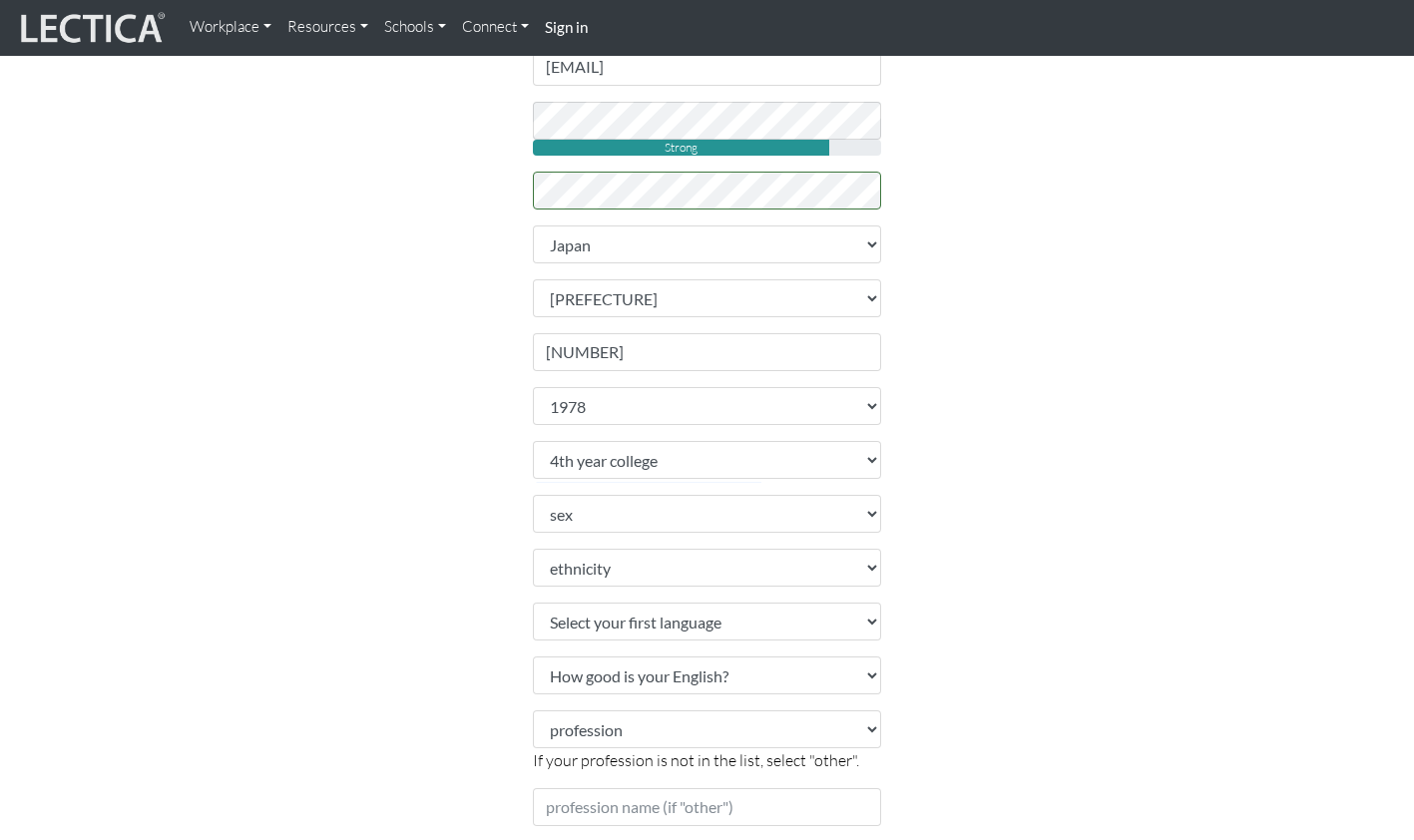 scroll, scrollTop: 499, scrollLeft: 0, axis: vertical 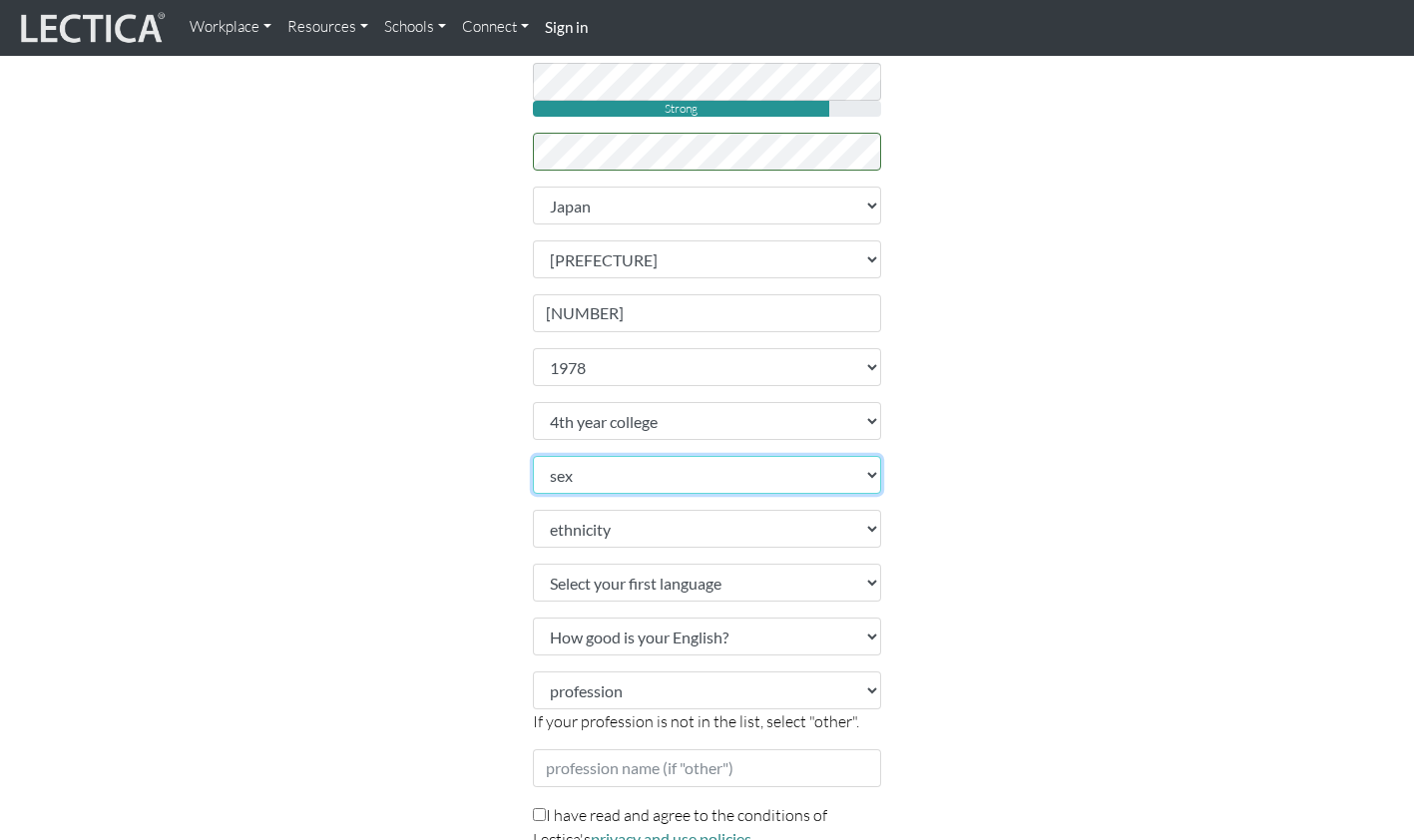 click on "sex
Male
Female
Binary
Non-binary
Opt out" at bounding box center [707, 475] 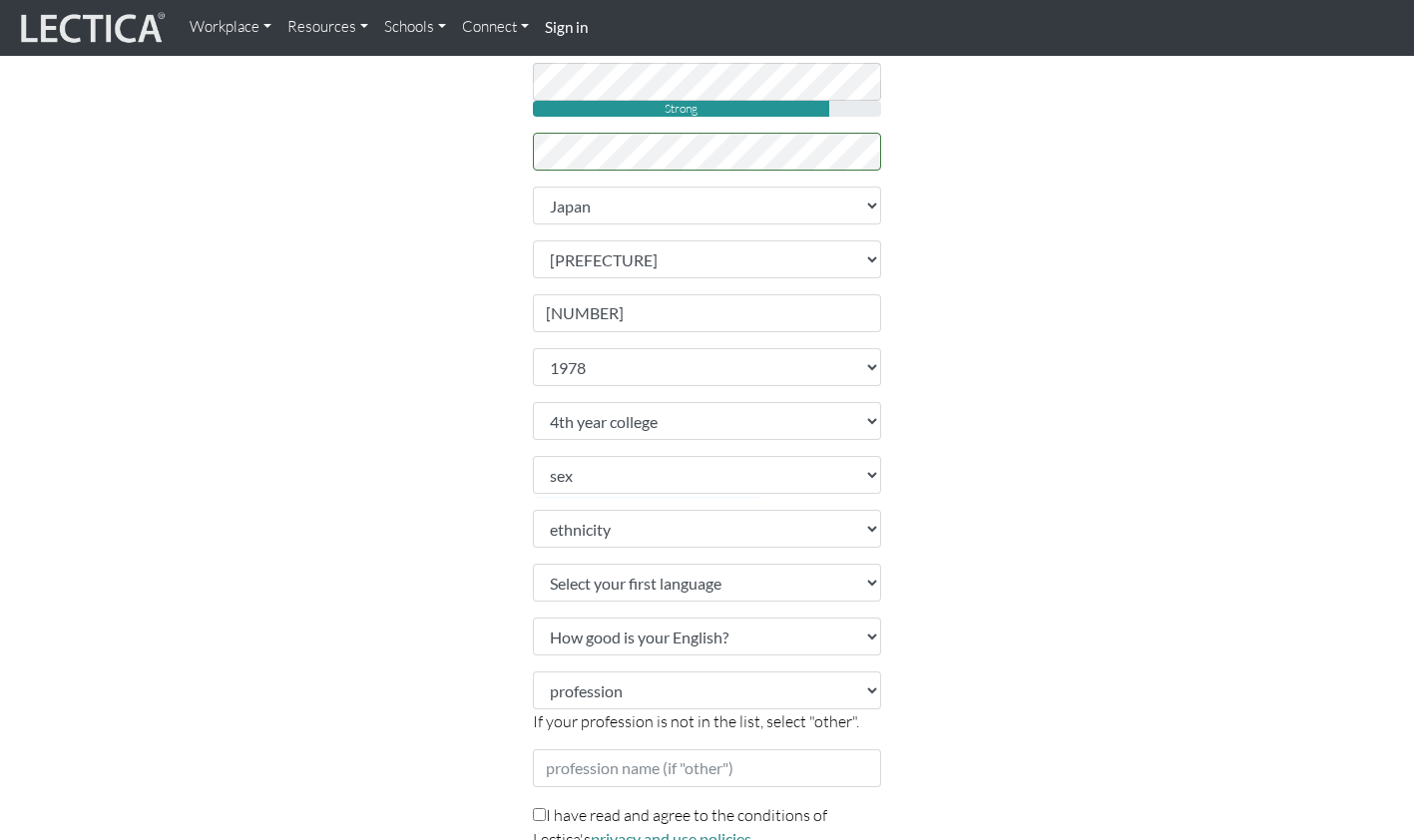 click on "Sign up
Please do not create more than one account. If you are having problems,
contact us  instead.
Feel free to use your email address as your username.
Username
[EMAIL]
First name
[FIRST]
Last name
[LAST]
Email address
[EMAIL]
password
Strong
retype password Country" at bounding box center (707, 298) 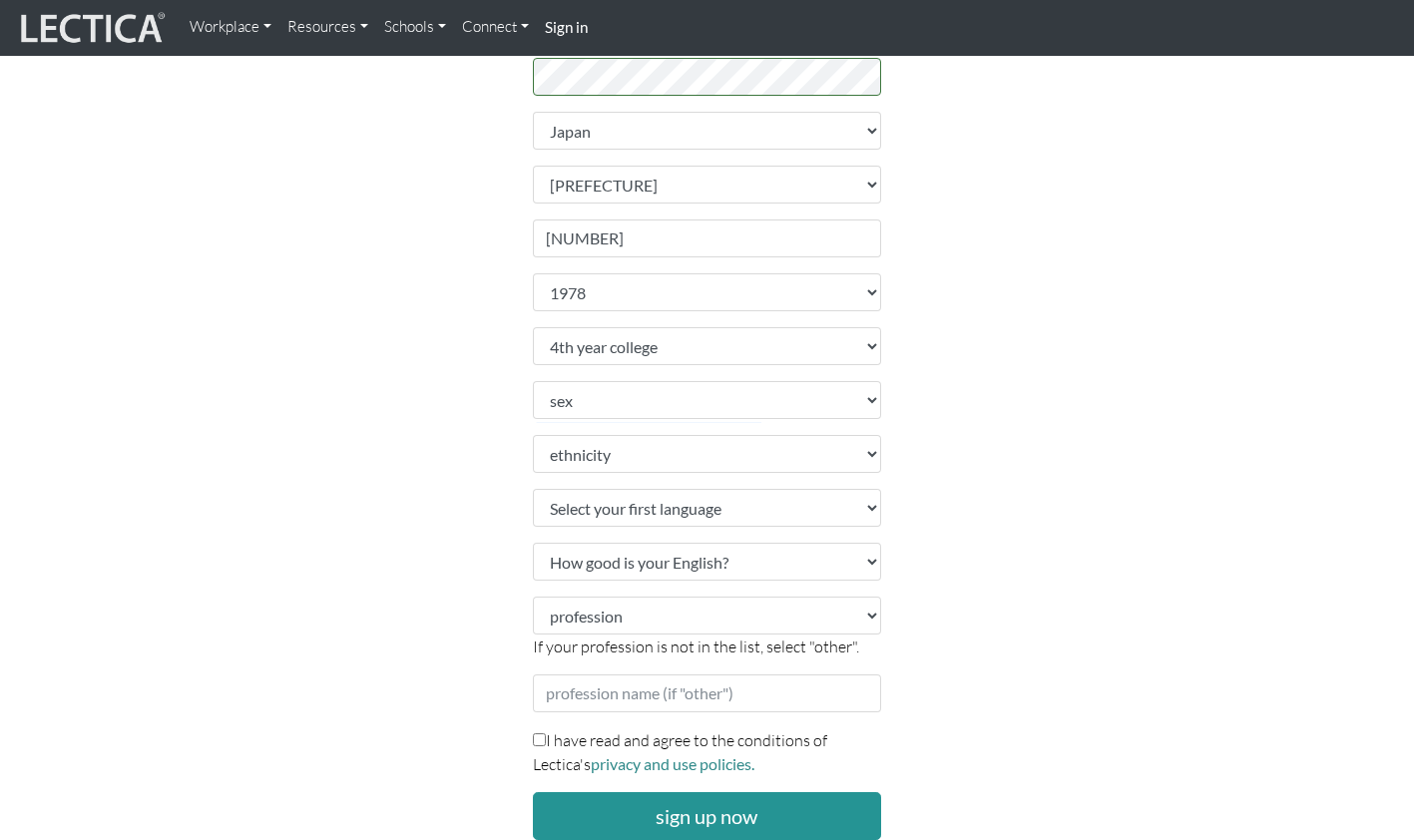 scroll, scrollTop: 698, scrollLeft: 0, axis: vertical 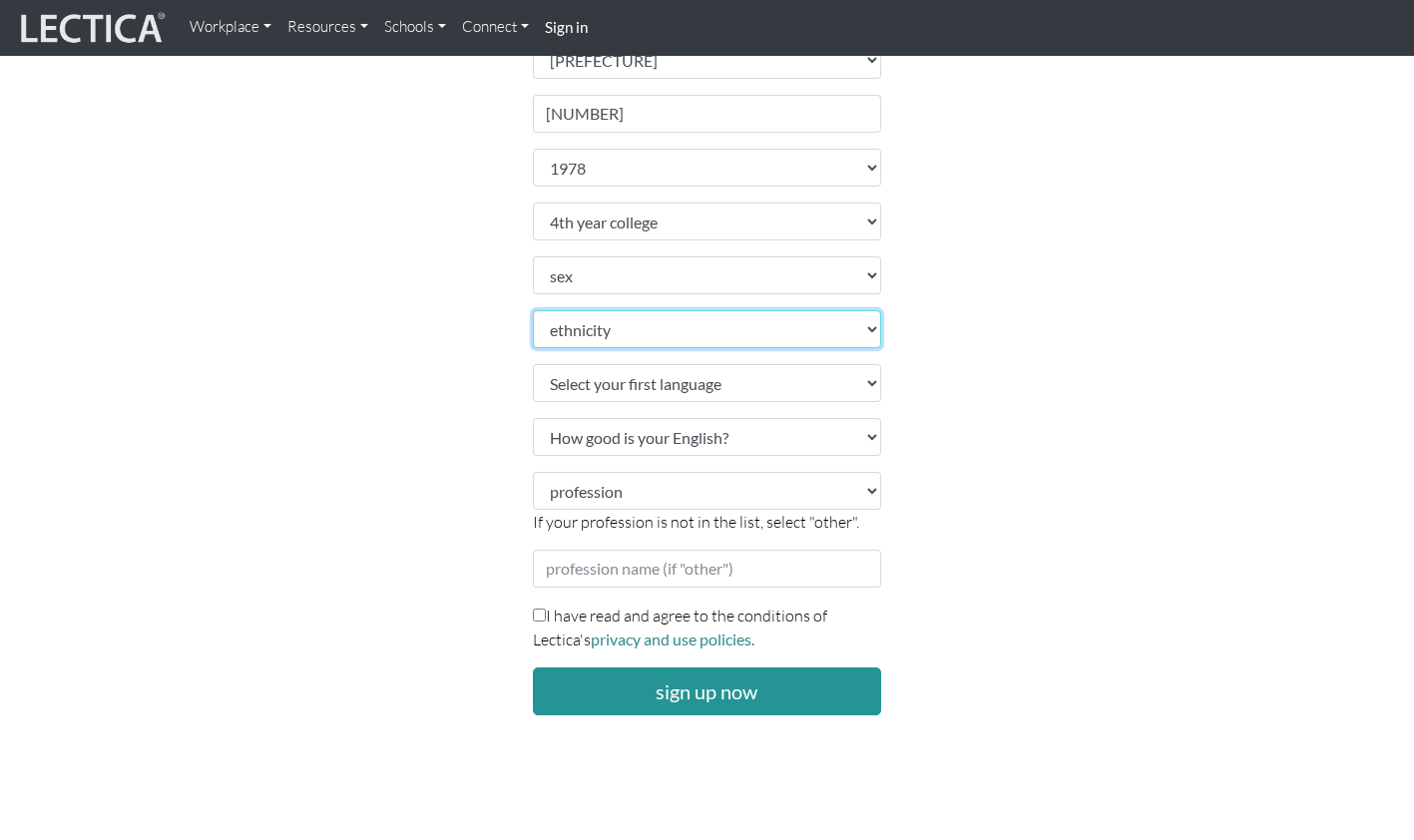 click on "ethnicity
African
Asian
Black
Carribean
Caucasian
Central American
Eurasian
Indian / Pakistani
Indigenous
LatinX
Middle Eastern
OPT OUT
Other
Pacific Islander
South American" at bounding box center (707, 329) 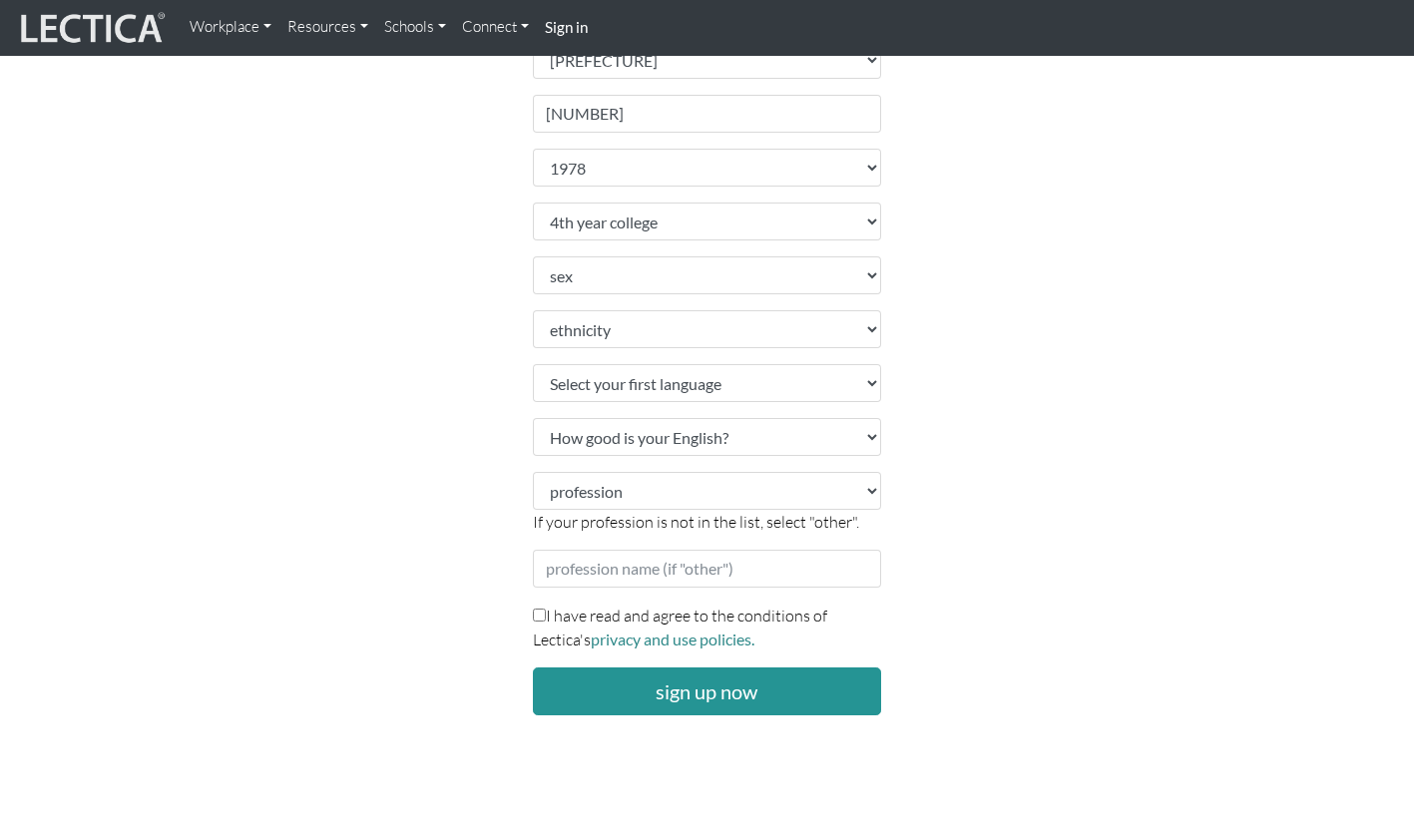 click on "Sign up
Please do not create more than one account. If you are having problems,
contact us  instead.
Feel free to use your email address as your username.
Username
[EMAIL]
First name
[FIRST]
Last name
[LAST]
Email address
[EMAIL]
password
Strong
retype password Country" at bounding box center [707, 99] 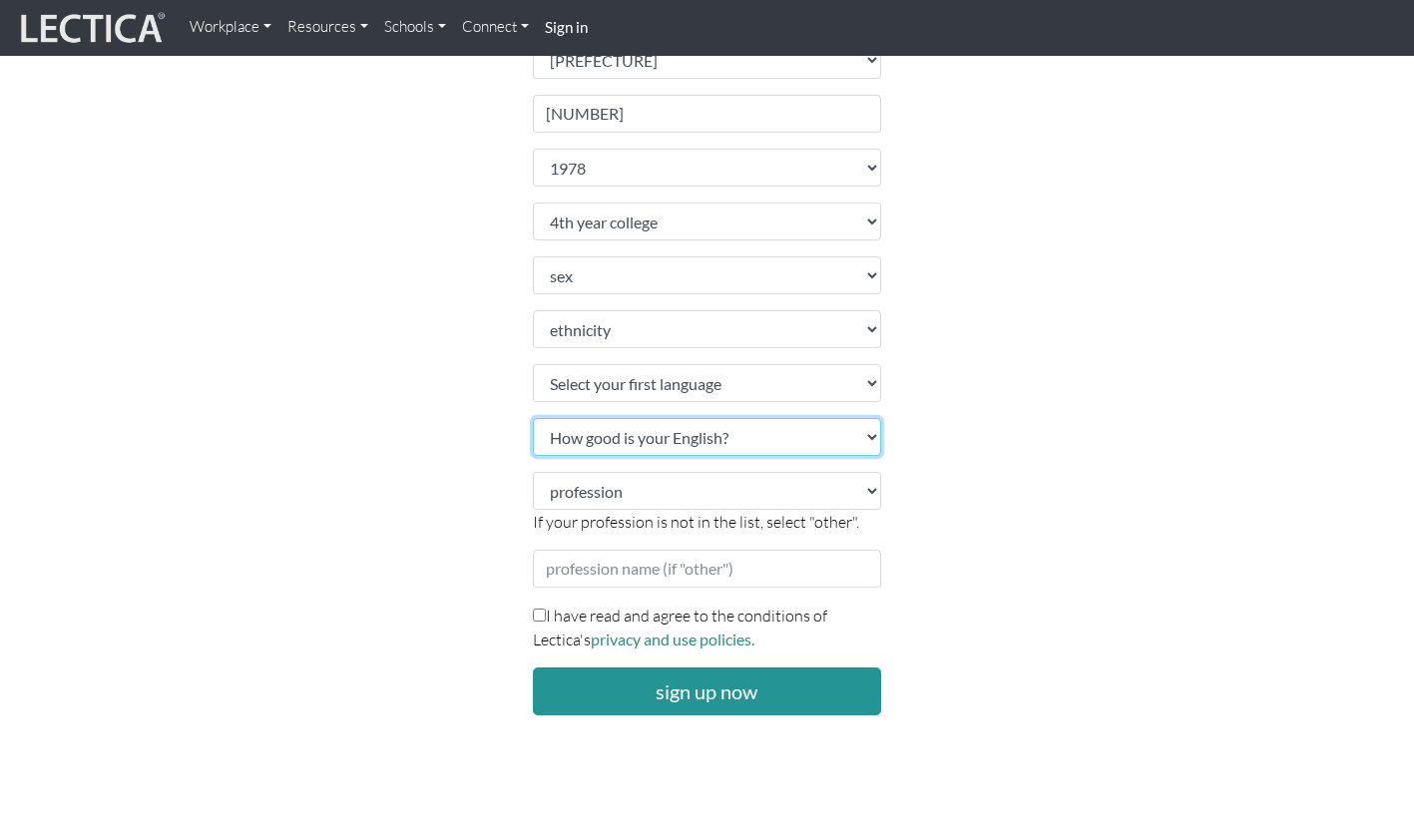 drag, startPoint x: 631, startPoint y: 438, endPoint x: 647, endPoint y: 444, distance: 17.088007 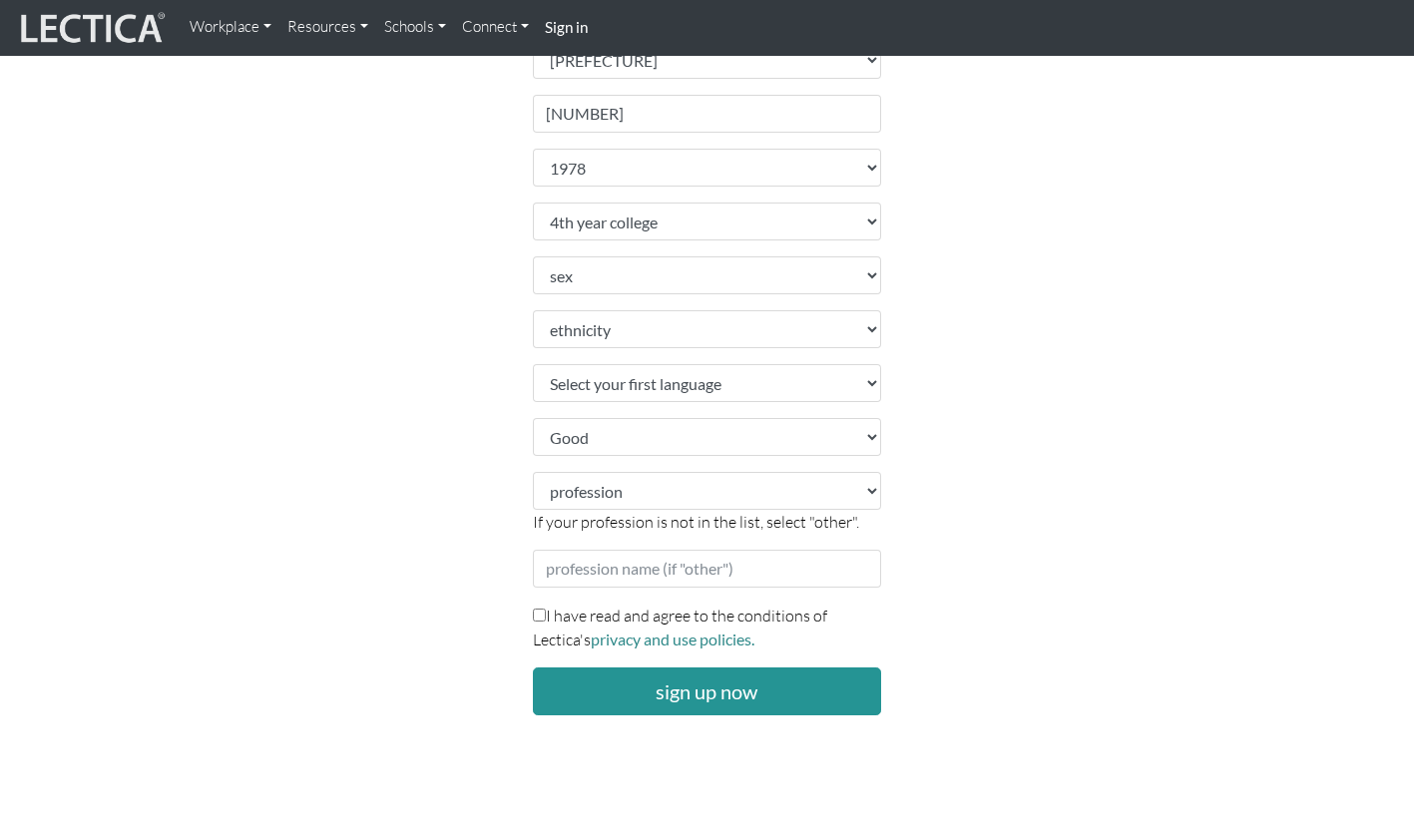 click on "Sign up
Please do not create more than one account. If you are having problems,
contact us  instead.
Feel free to use your email address as your username.
Username
[EMAIL]
First name
[FIRST]
Last name
[LAST]
Email address
[EMAIL]
password
Strong
retype password Country" at bounding box center (707, 99) 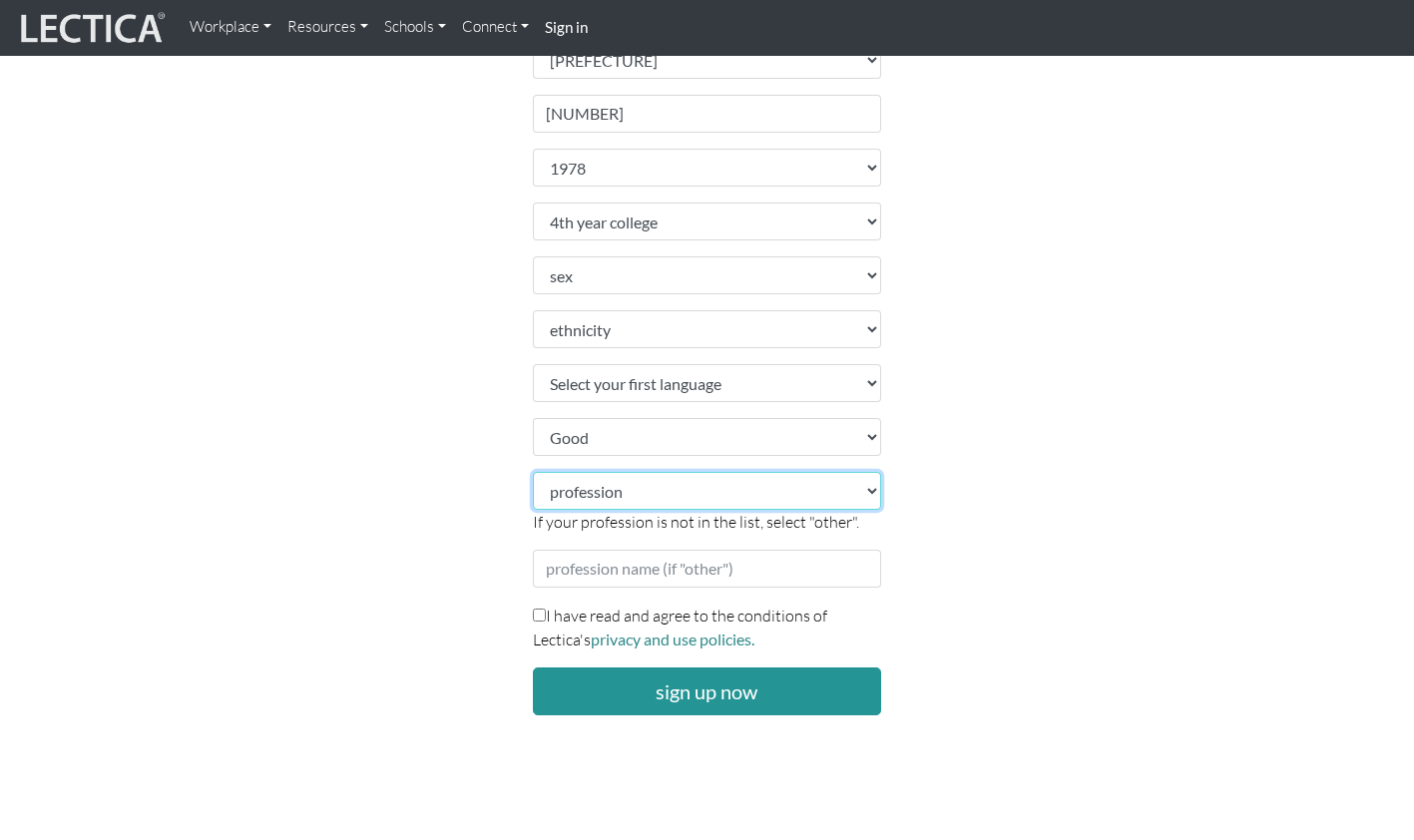 click on "profession
academic
accounting/finance
administration
arts: performing
arts: visual
athletics
banking
bard
business (general)
clergy
coaching/consulting
communications
counselling/psychotherapy
economics
education: admin 13+
education: admin K-12
educational assessment
education: policy 13+
education: policy K-12
education: program evaluation
education: teacher educator
education: teaching (13+)
education: teaching (K-12)
engineering
entrepreneurship
farming
government
health care: alternative
health care: conventional
human resources
hunter-gatherer
insurance
labor
law
management
manufacturing
media
military
networking
OPT OUT
(other)
philanthropy
politics
protective services
psychometrics
public relations
research
sales/marketing
scribe
service industry" at bounding box center [707, 491] 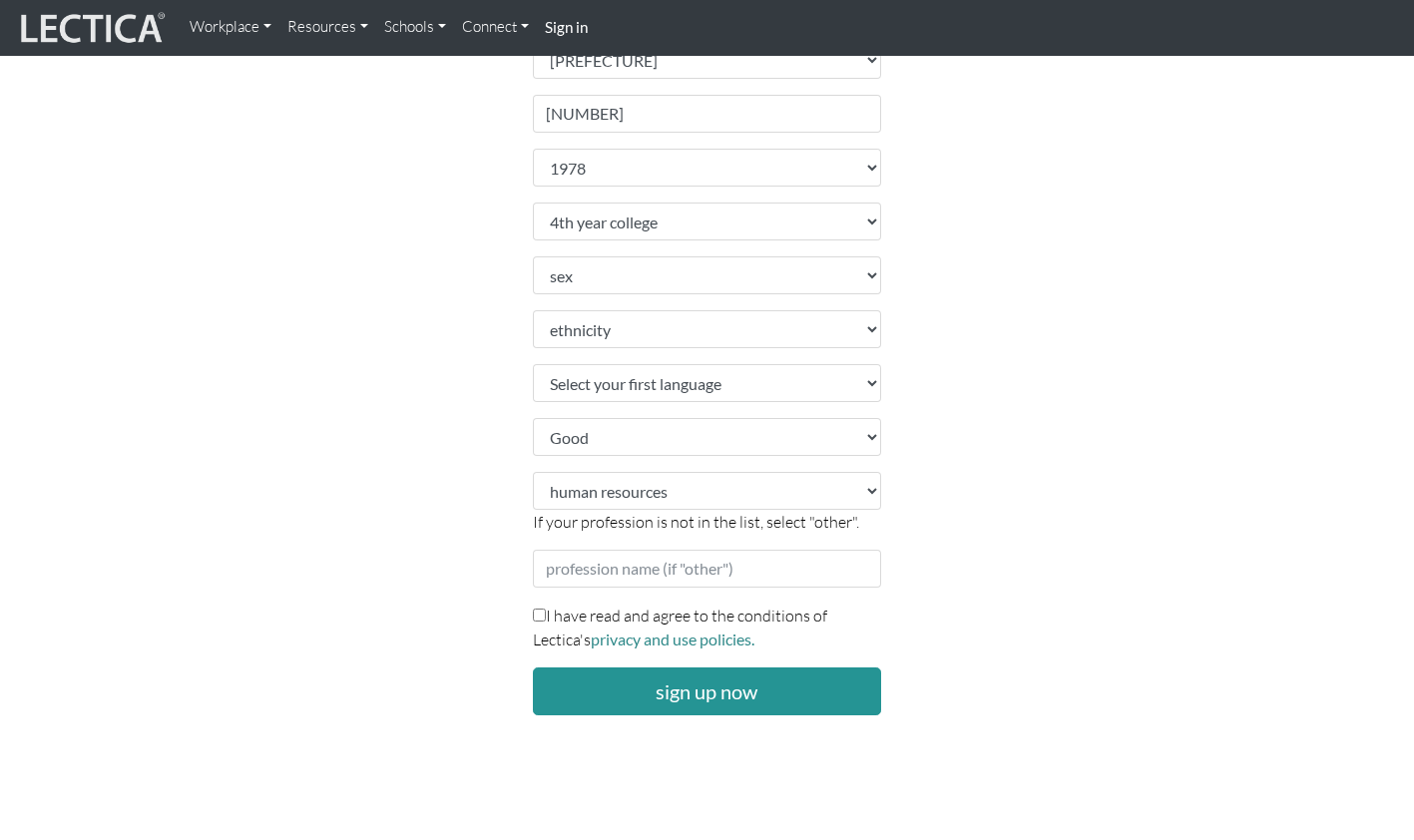click on "Sign up
Please do not create more than one account. If you are having problems,
contact us  instead.
Feel free to use your email address as your username.
Username
[EMAIL]
First name
[FIRST]
Last name
[LAST]
Email address
[EMAIL]
password
Strong
retype password Country" at bounding box center [707, 99] 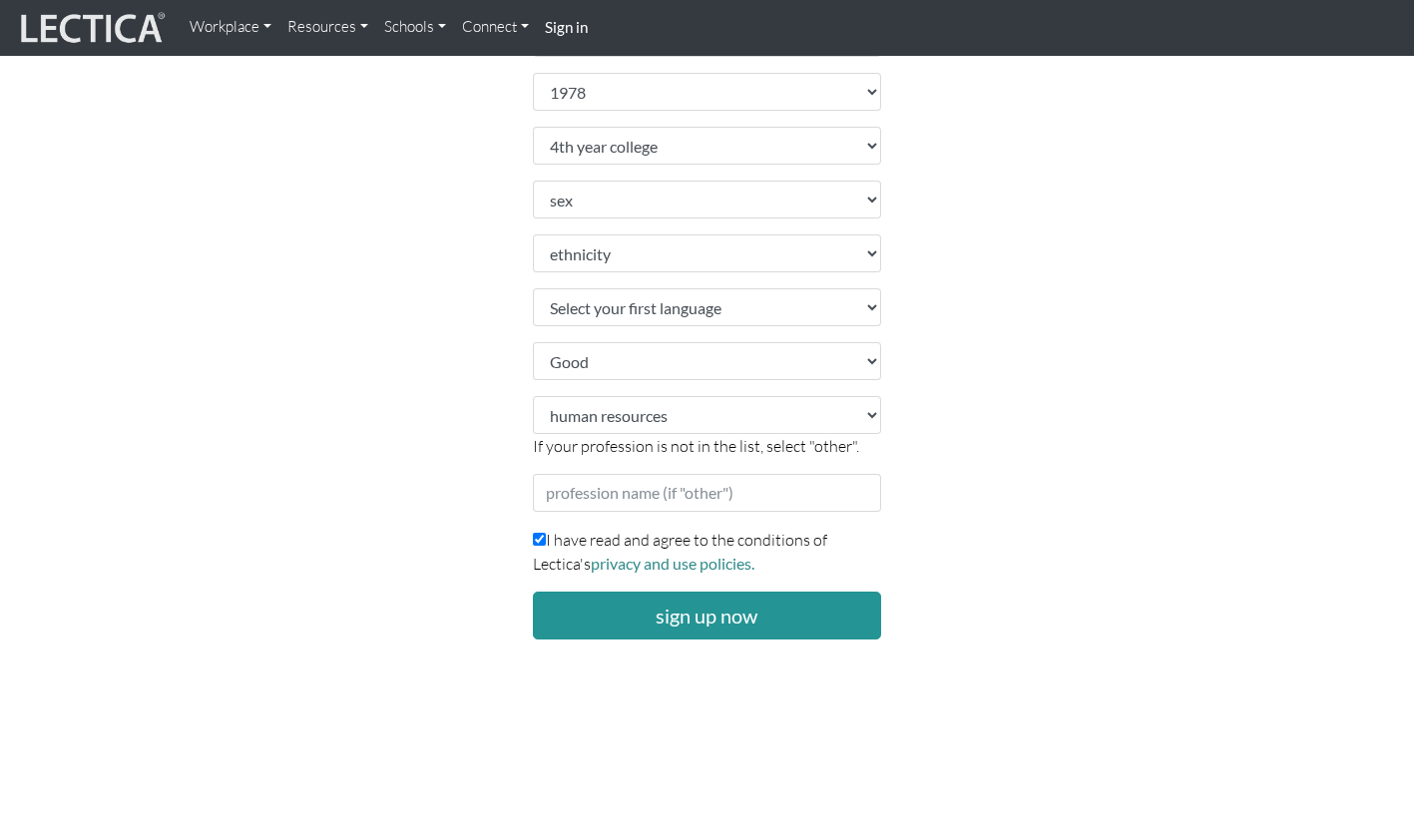 scroll, scrollTop: 798, scrollLeft: 0, axis: vertical 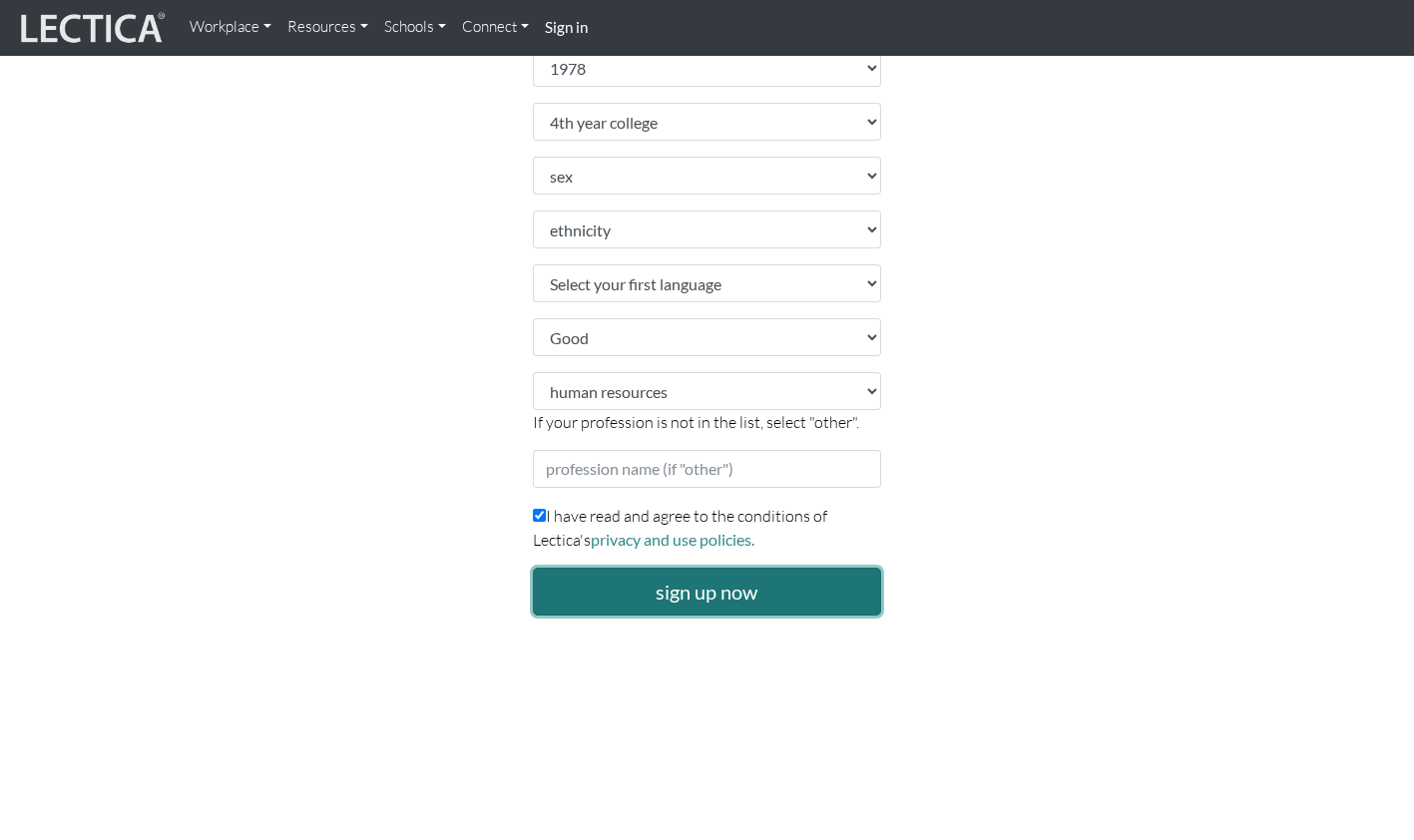 click on "sign up now" at bounding box center (707, 592) 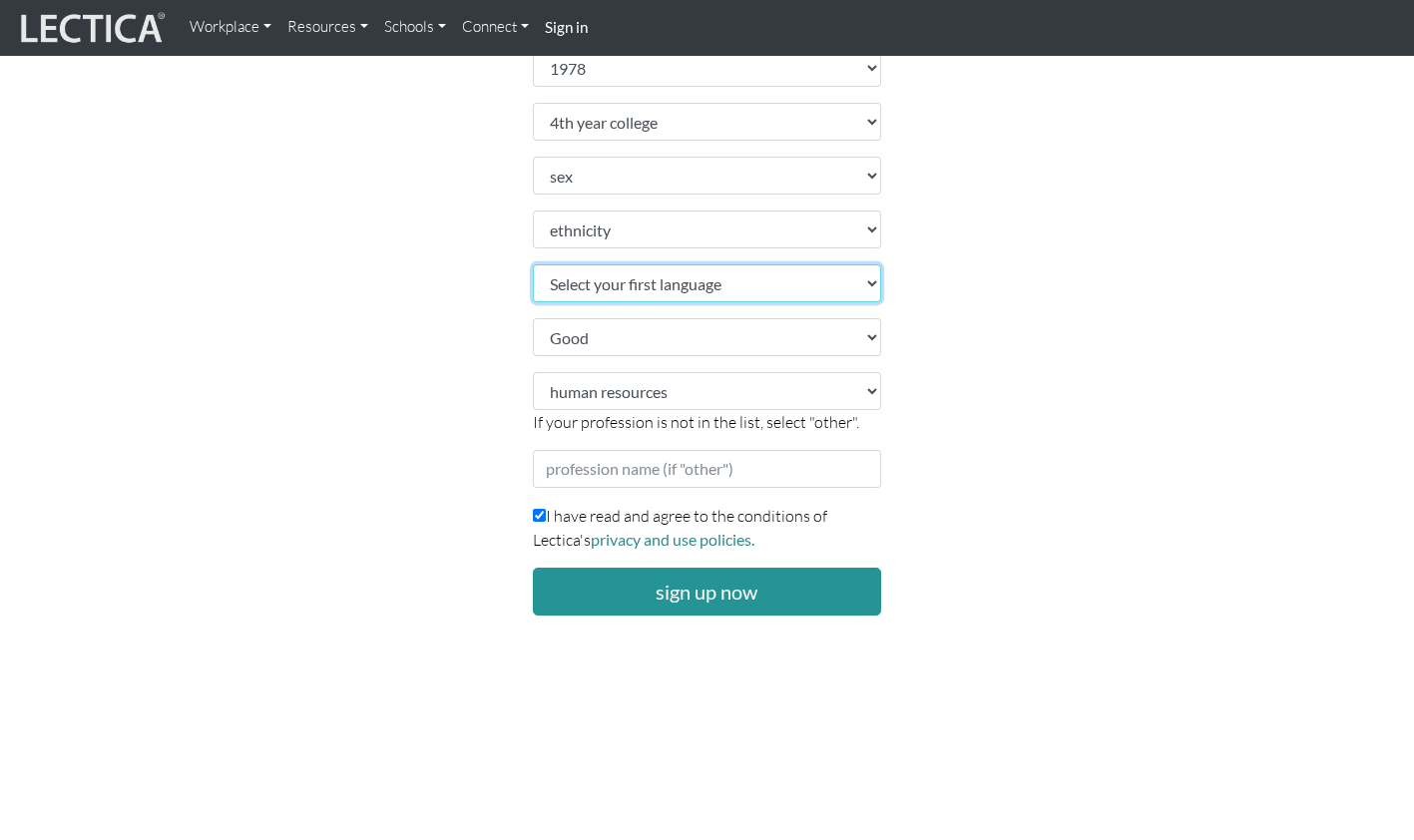 click on "Select your first language
Abkhazian
Achinese
Acoli
Adangme
Adyghe
Afar
Afrihili
Afrikaans
Aghem
Ainu
Akan
Akkadian
Akoose
Alabama
Albanian
Aleut
Algerian Arabic
American English
American Sign Language
Amharic
Ancient Egyptian
Ancient Greek
Angika
Anguilla
Ao Naga
Arabic
Aragonese
Aramaic
Aranda
Araona
Arapaho
Arawak
Armenian
Aromanian
Arpitan
Assamese
Asturian
Asu
Atsam
Australian English
Austrian German
Avaric
Avestan
Awadhi
Aymara
Azerbaijani
Badaga
Bafia
Bafut
Bakhtiari
Balinese
Baluchi
Bambara
Bamun
Bangladesh
Banjar
Basaa
Bashkir
Basque
Batak Toba
Bavarian
Beja
Belarus
Belarusian
Bemba
Bena
Bengali
Betawi
Bhojpuri
Bikol
Bini
Bishnupriya" at bounding box center [707, 283] 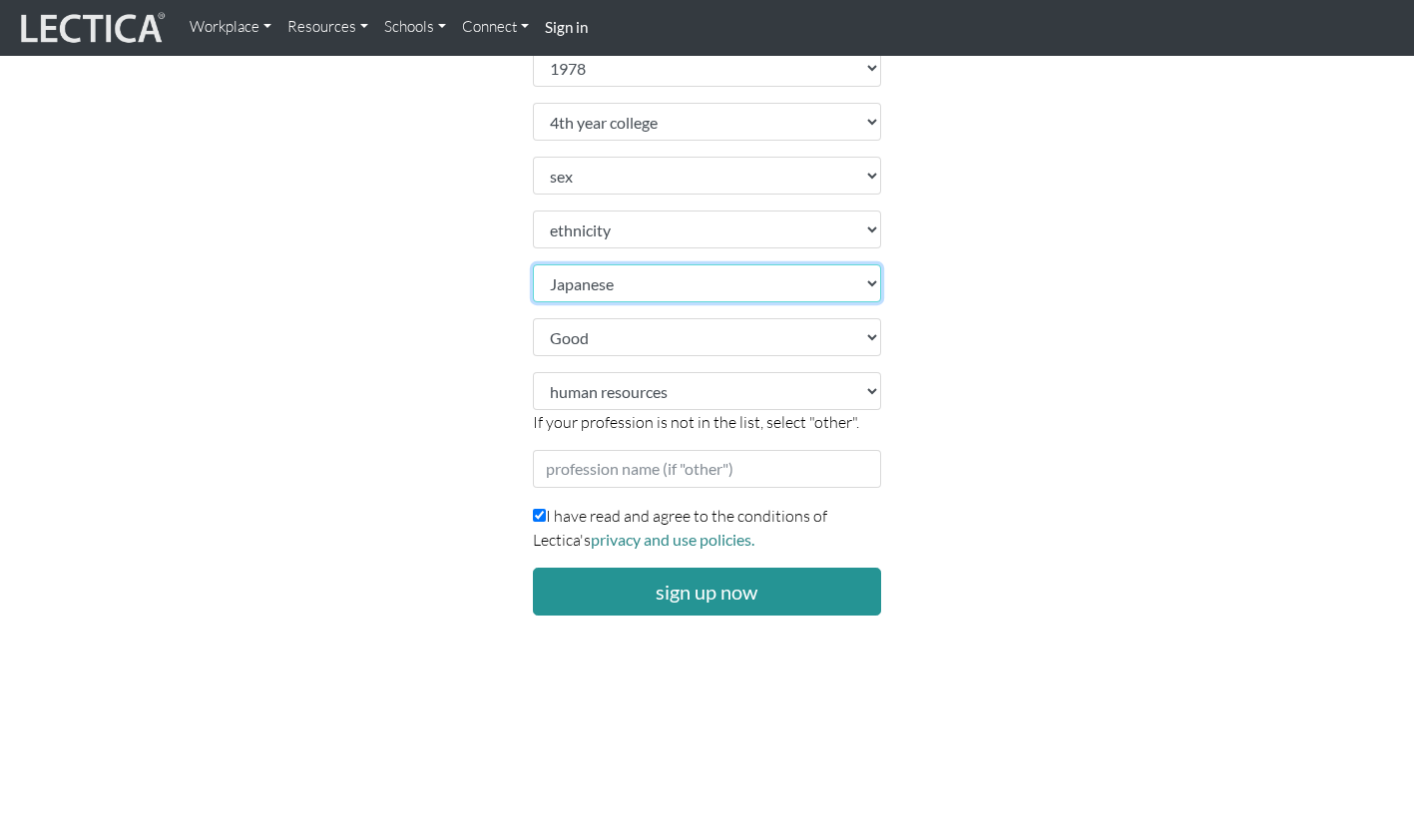 click on "Select your first language
Abkhazian
Achinese
Acoli
Adangme
Adyghe
Afar
Afrihili
Afrikaans
Aghem
Ainu
Akan
Akkadian
Akoose
Alabama
Albanian
Aleut
Algerian Arabic
American English
American Sign Language
Amharic
Ancient Egyptian
Ancient Greek
Angika
Anguilla
Ao Naga
Arabic
Aragonese
Aramaic
Aranda
Araona
Arapaho
Arawak
Armenian
Aromanian
Arpitan
Assamese
Asturian
Asu
Atsam
Australian English
Austrian German
Avaric
Avestan
Awadhi
Aymara
Azerbaijani
Badaga
Bafia
Bafut
Bakhtiari
Balinese
Baluchi
Bambara
Bamun
Bangladesh
Banjar
Basaa
Bashkir
Basque
Batak Toba
Bavarian
Beja
Belarus
Belarusian
Bemba
Bena
Bengali
Betawi
Bhojpuri
Bikol
Bini
Bishnupriya" at bounding box center [707, 283] 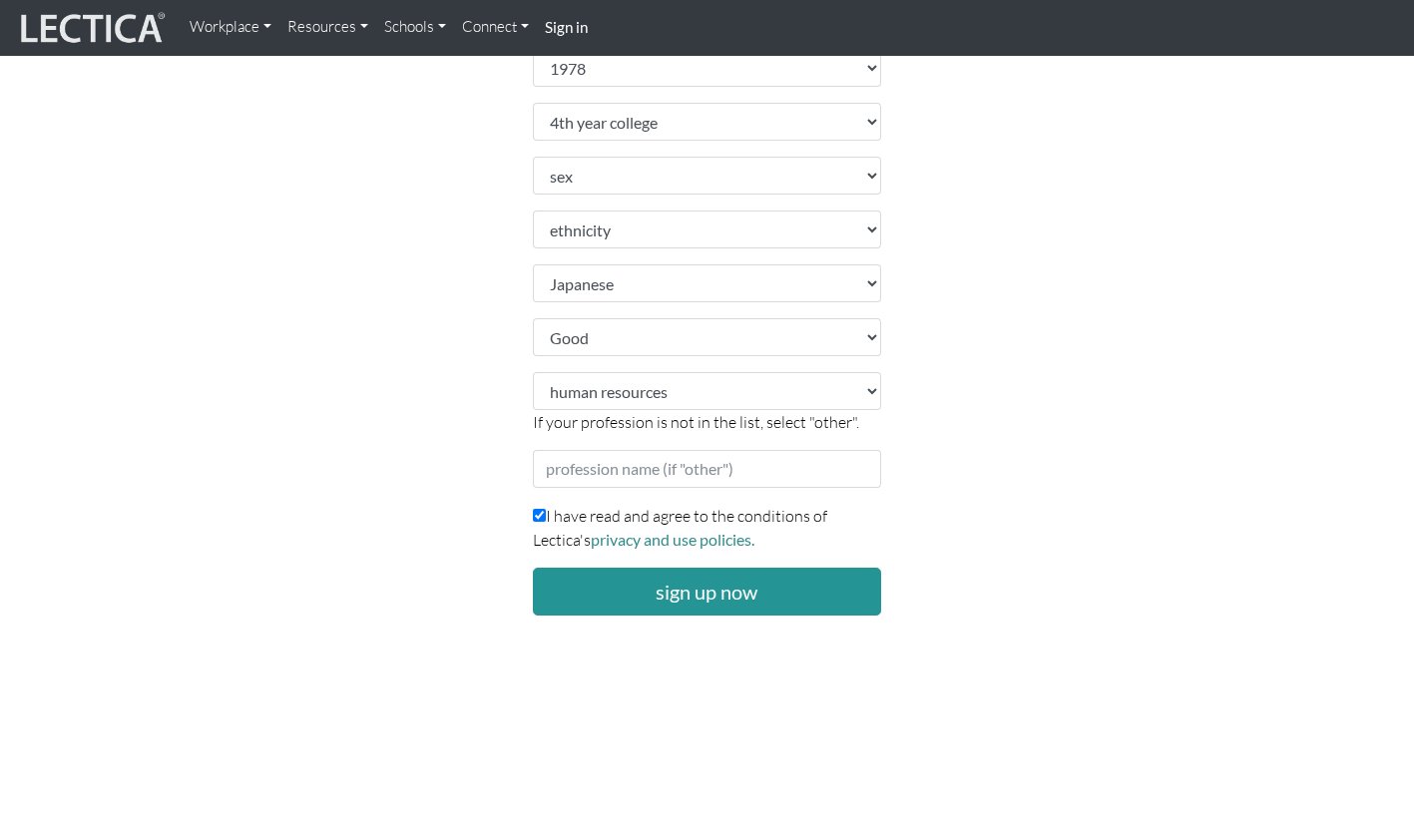 click on "Sign up
Please do not create more than one account. If you are having problems,
contact us  instead.
Feel free to use your email address as your username.
Username
[EMAIL]
First name
[FIRST]
Last name
[LAST]
Email address
[EMAIL]
password
Strong
retype password Country" at bounding box center [707, -1] 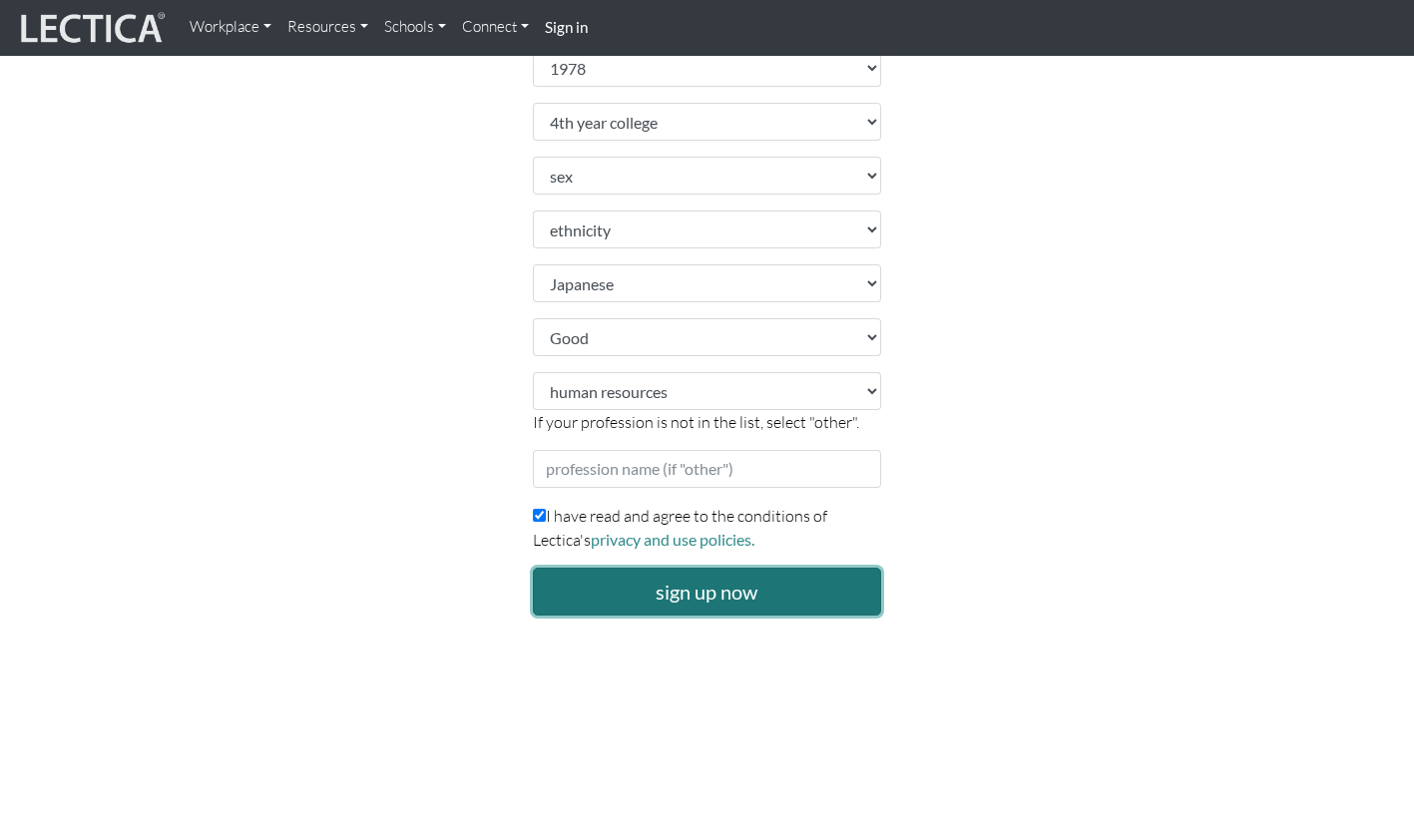 click on "sign up now" at bounding box center [707, 592] 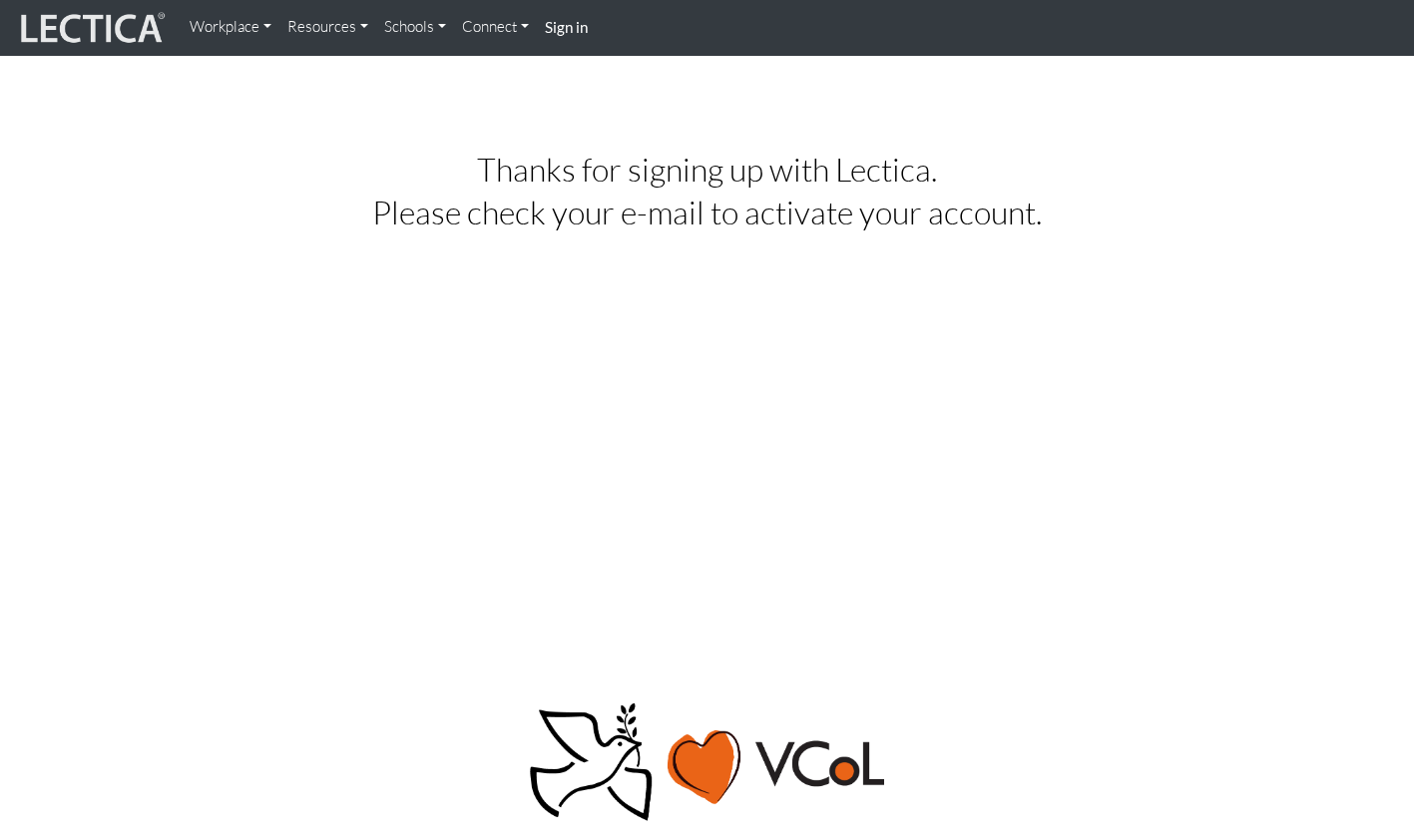 scroll, scrollTop: 0, scrollLeft: 0, axis: both 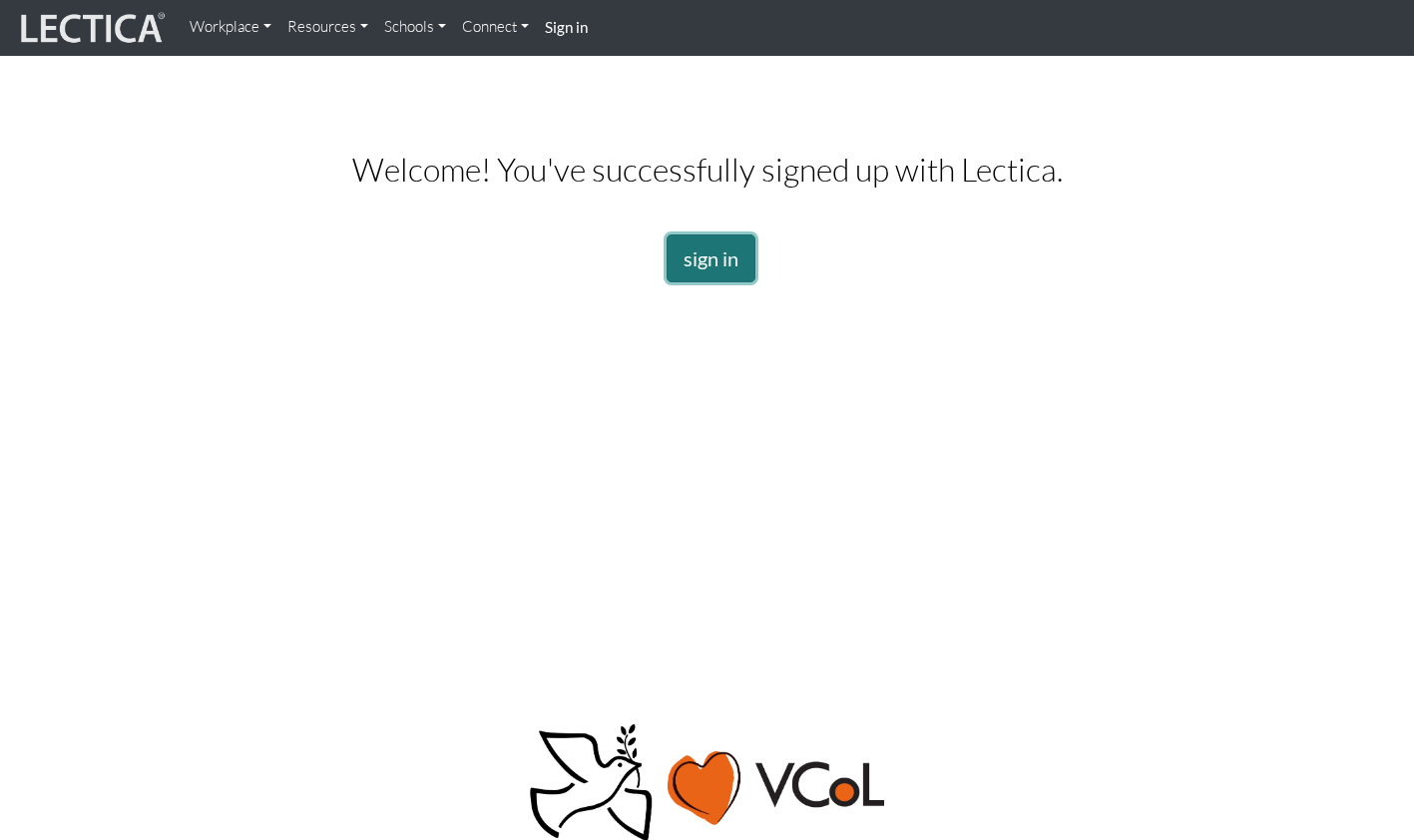 click on "sign in" at bounding box center (710, 258) 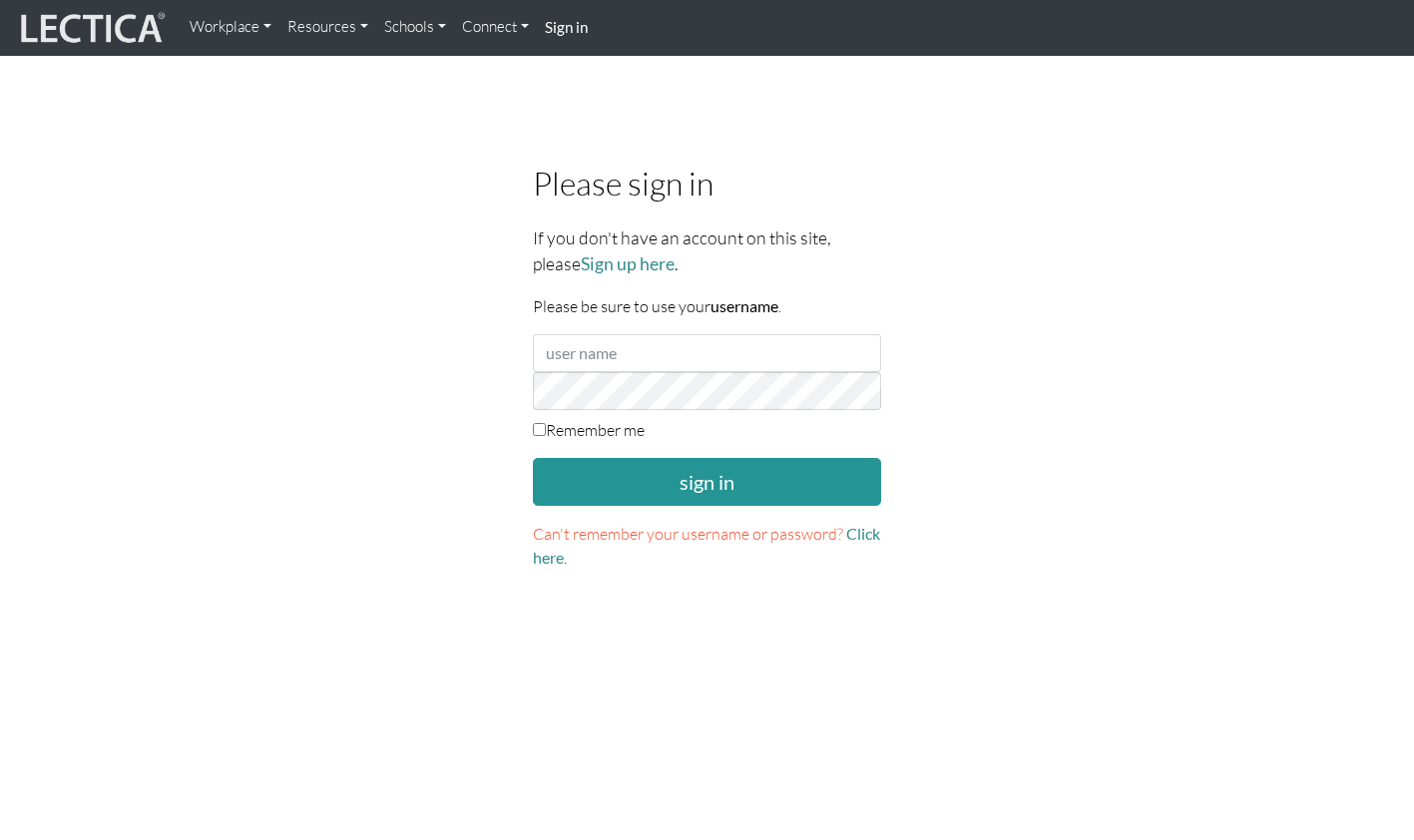 scroll, scrollTop: 0, scrollLeft: 0, axis: both 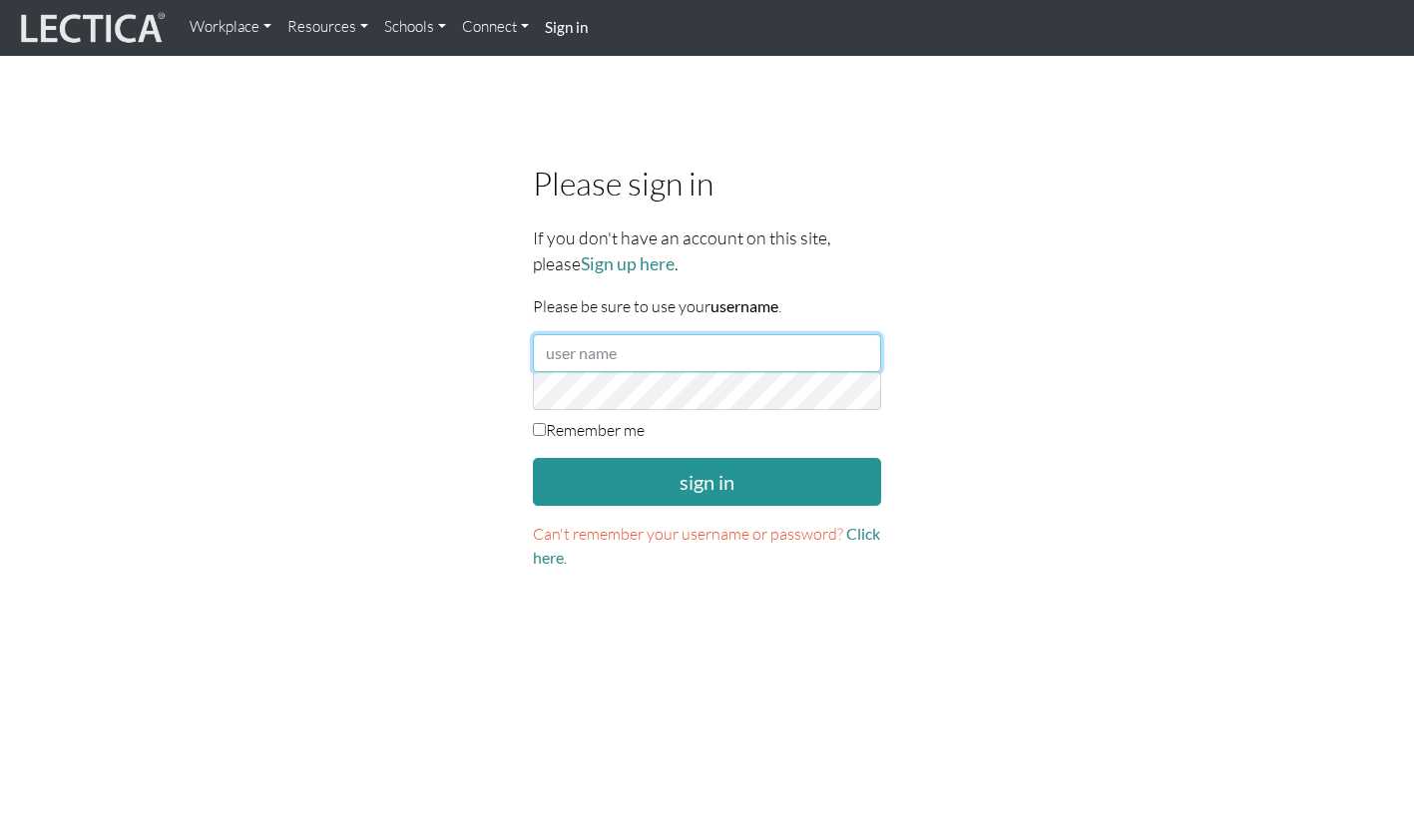click at bounding box center [707, 353] 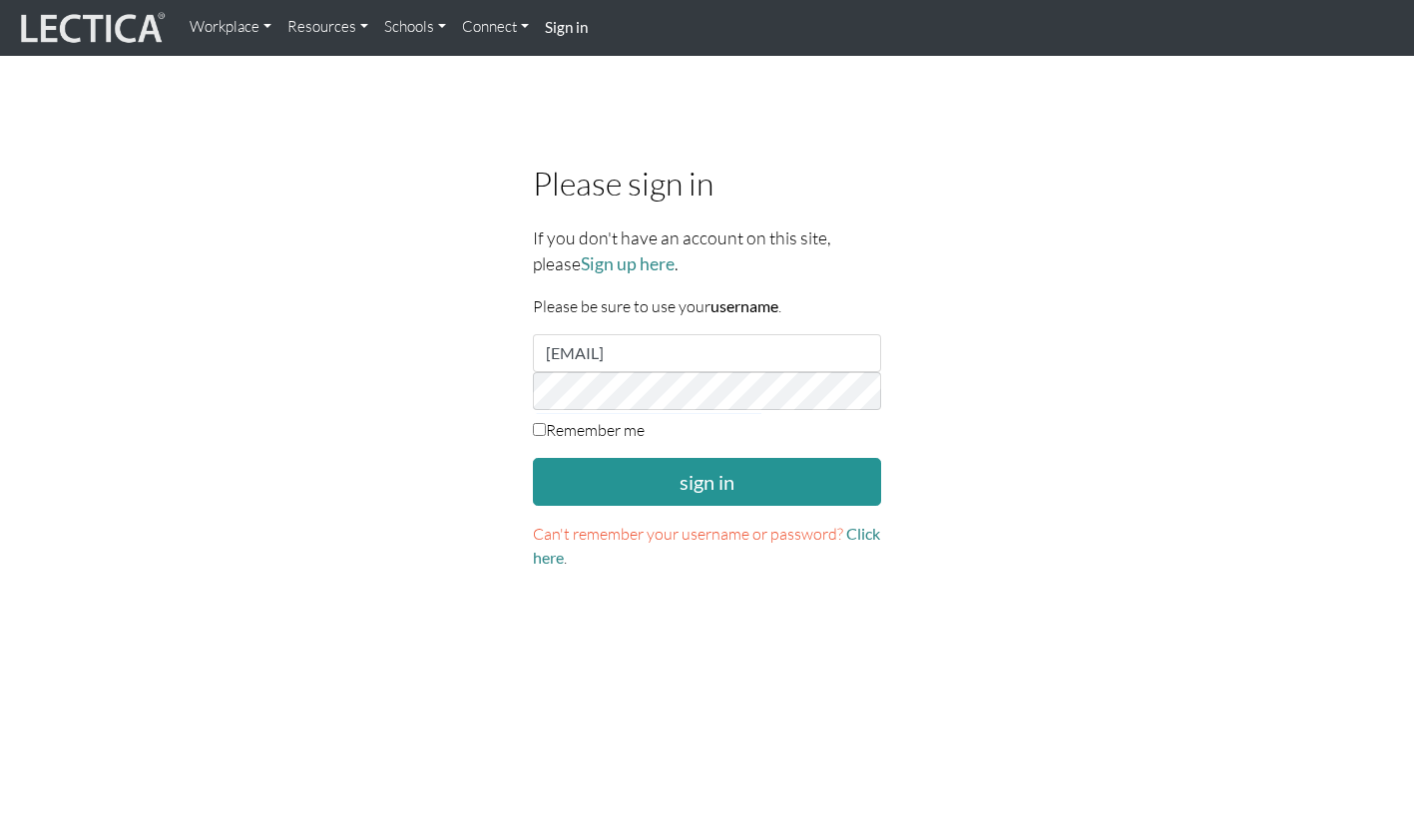 click on "Remember me" at bounding box center [589, 430] 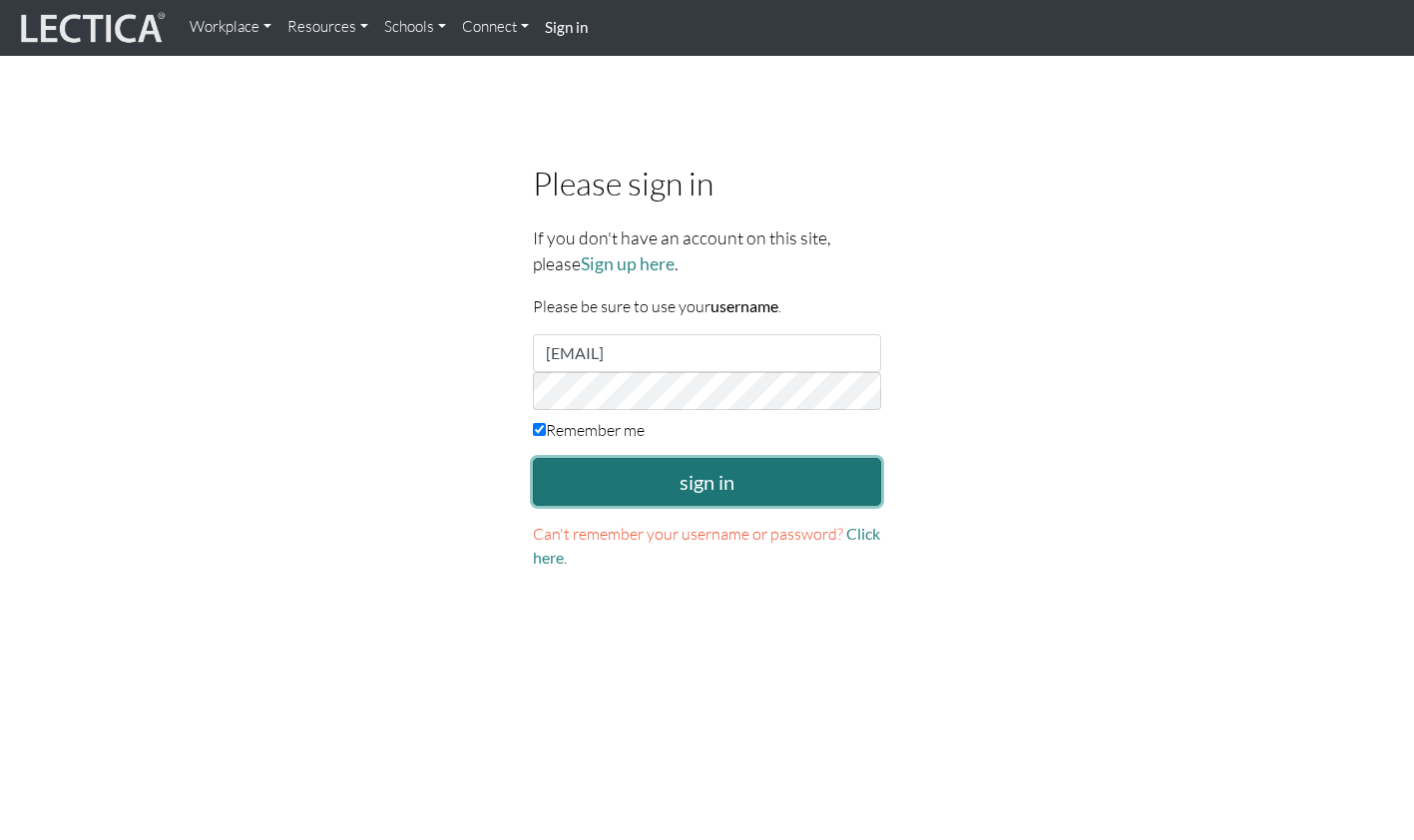 click on "sign in" at bounding box center (707, 482) 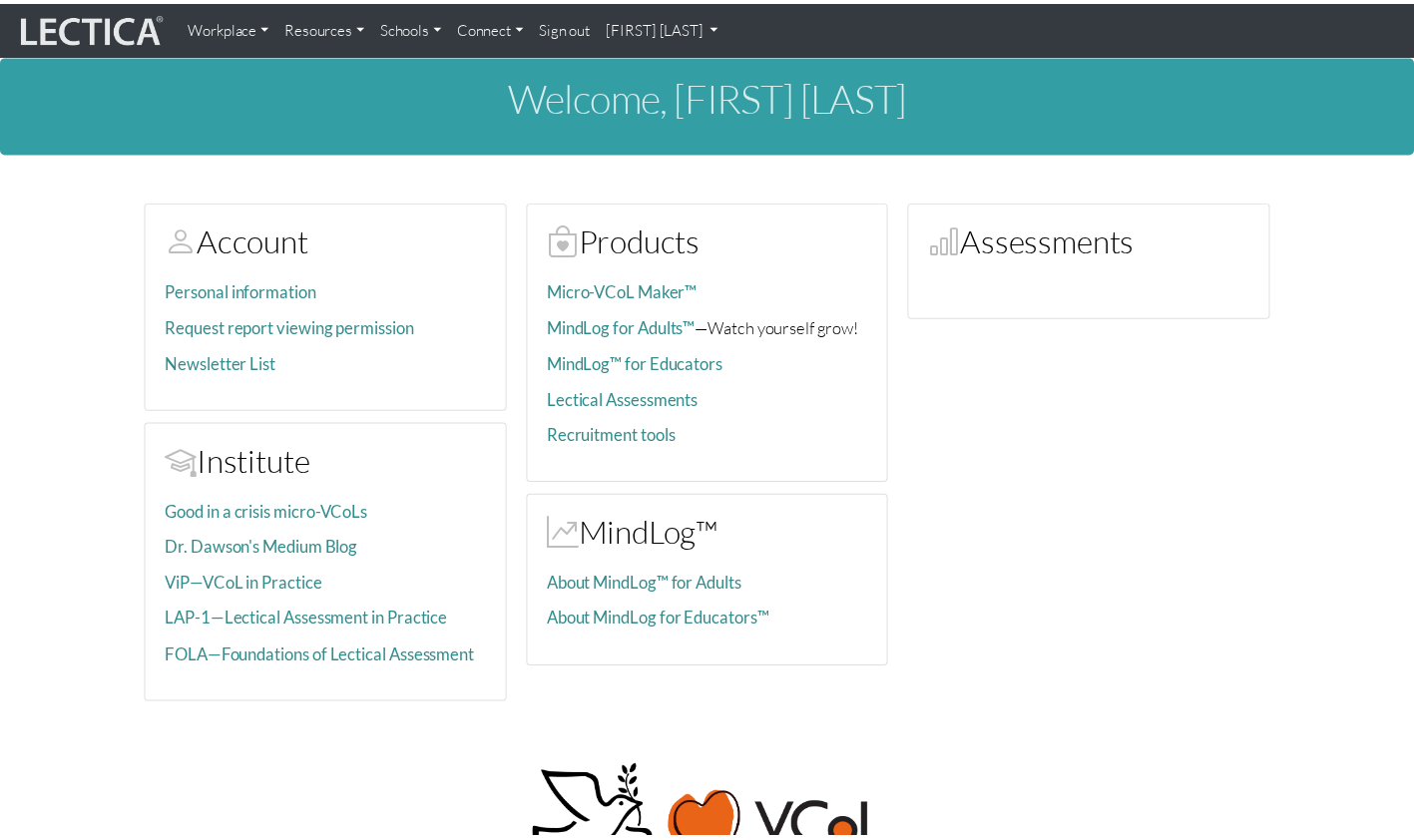 scroll, scrollTop: 0, scrollLeft: 0, axis: both 